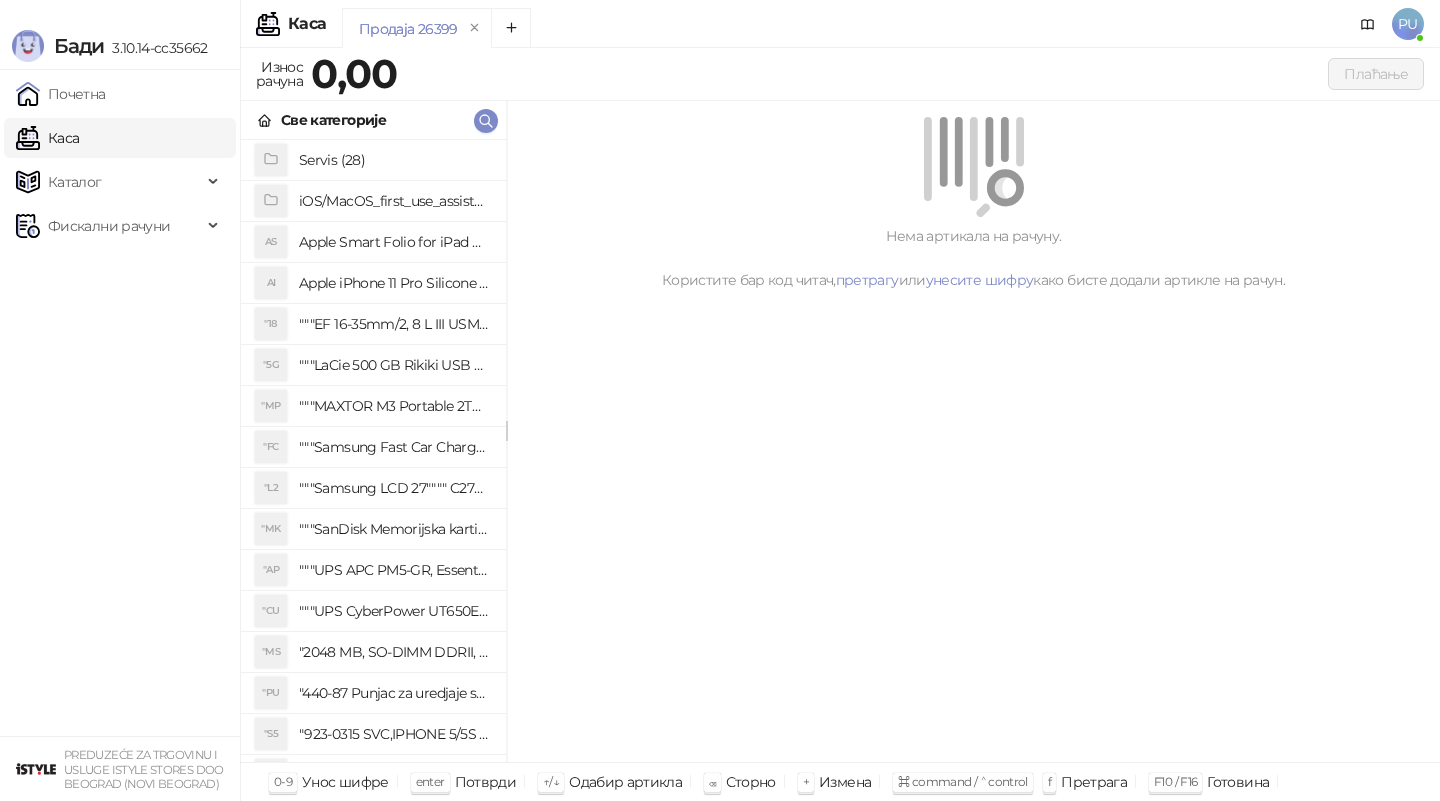 click 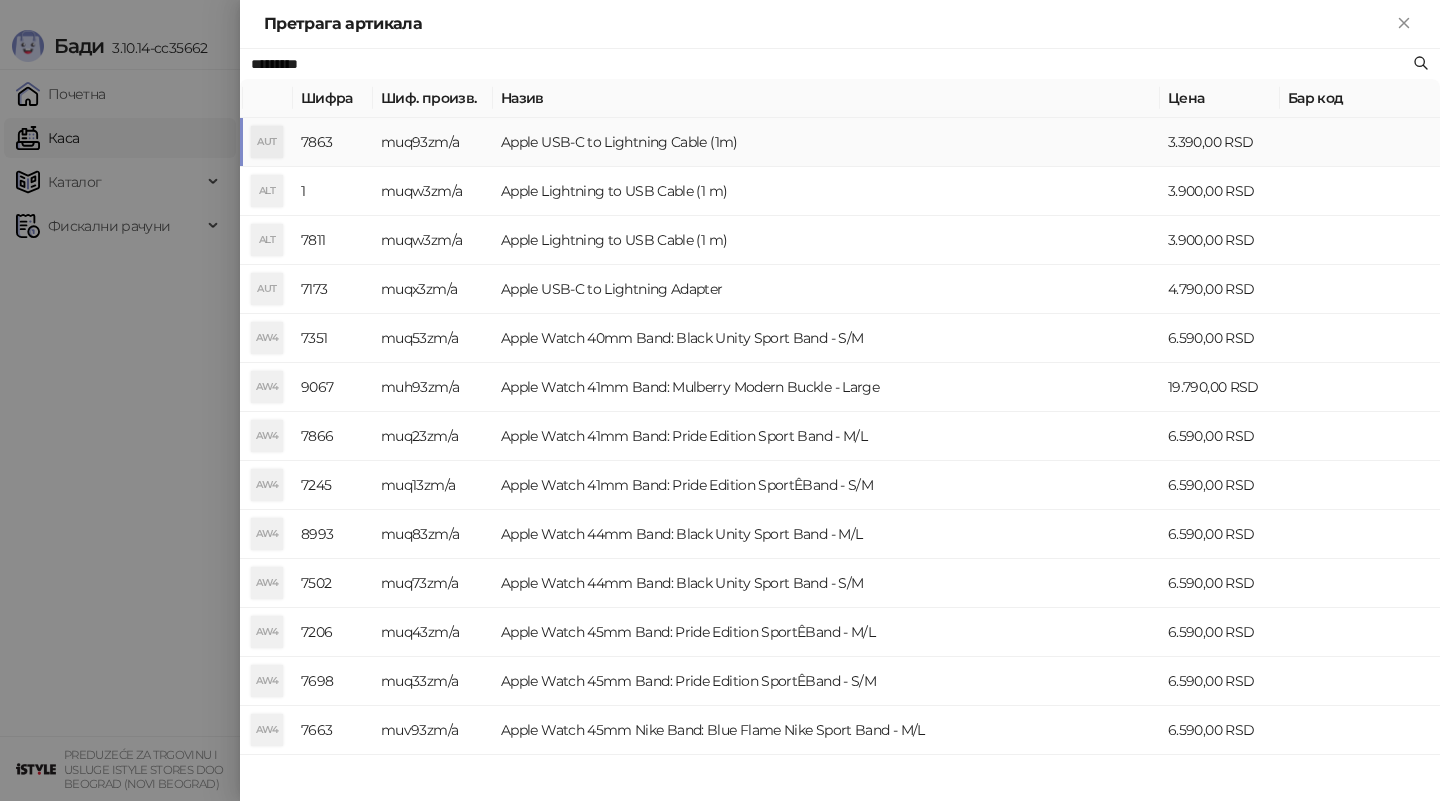 click on "Apple USB-C to Lightning Cable (1m)" at bounding box center [826, 142] 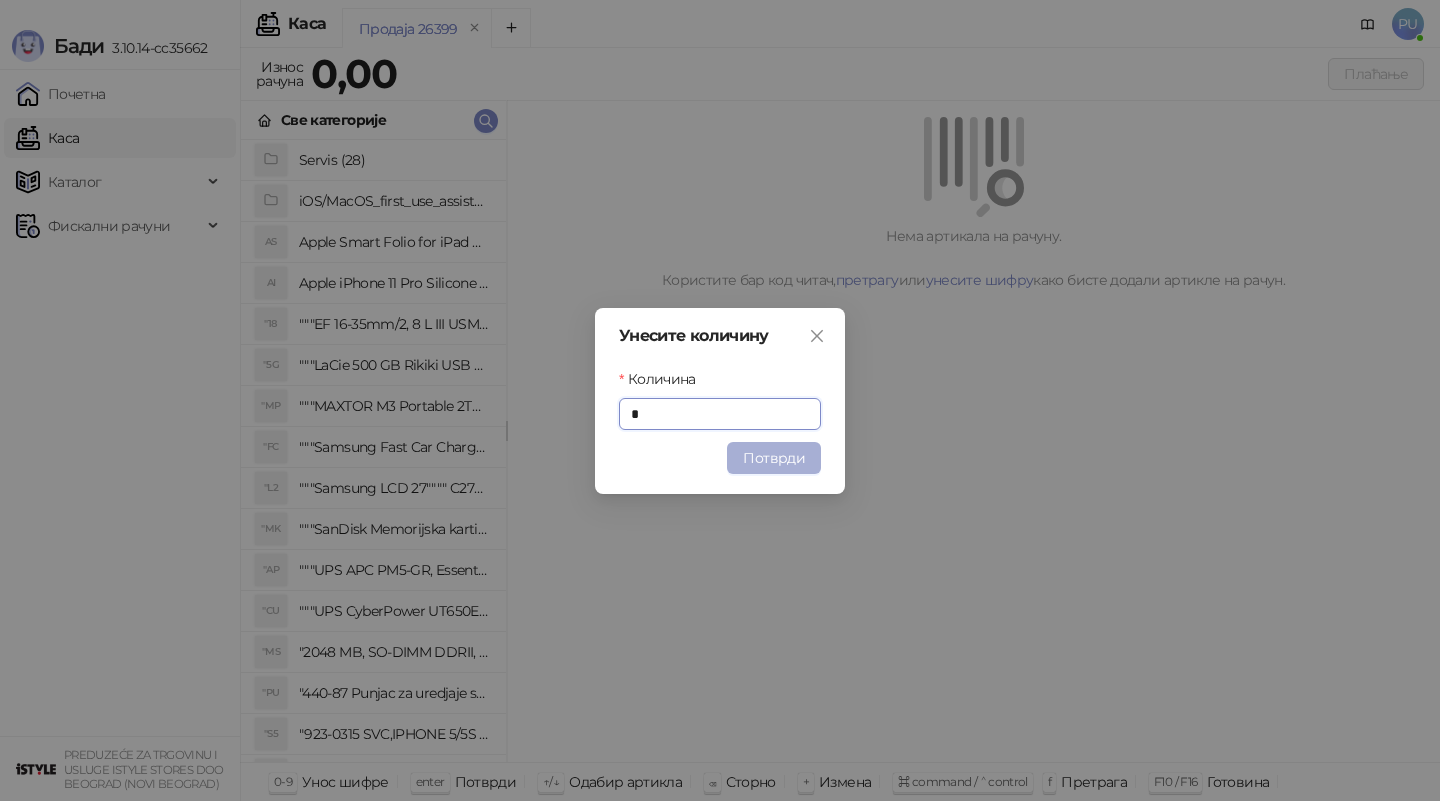 click on "Потврди" at bounding box center [774, 458] 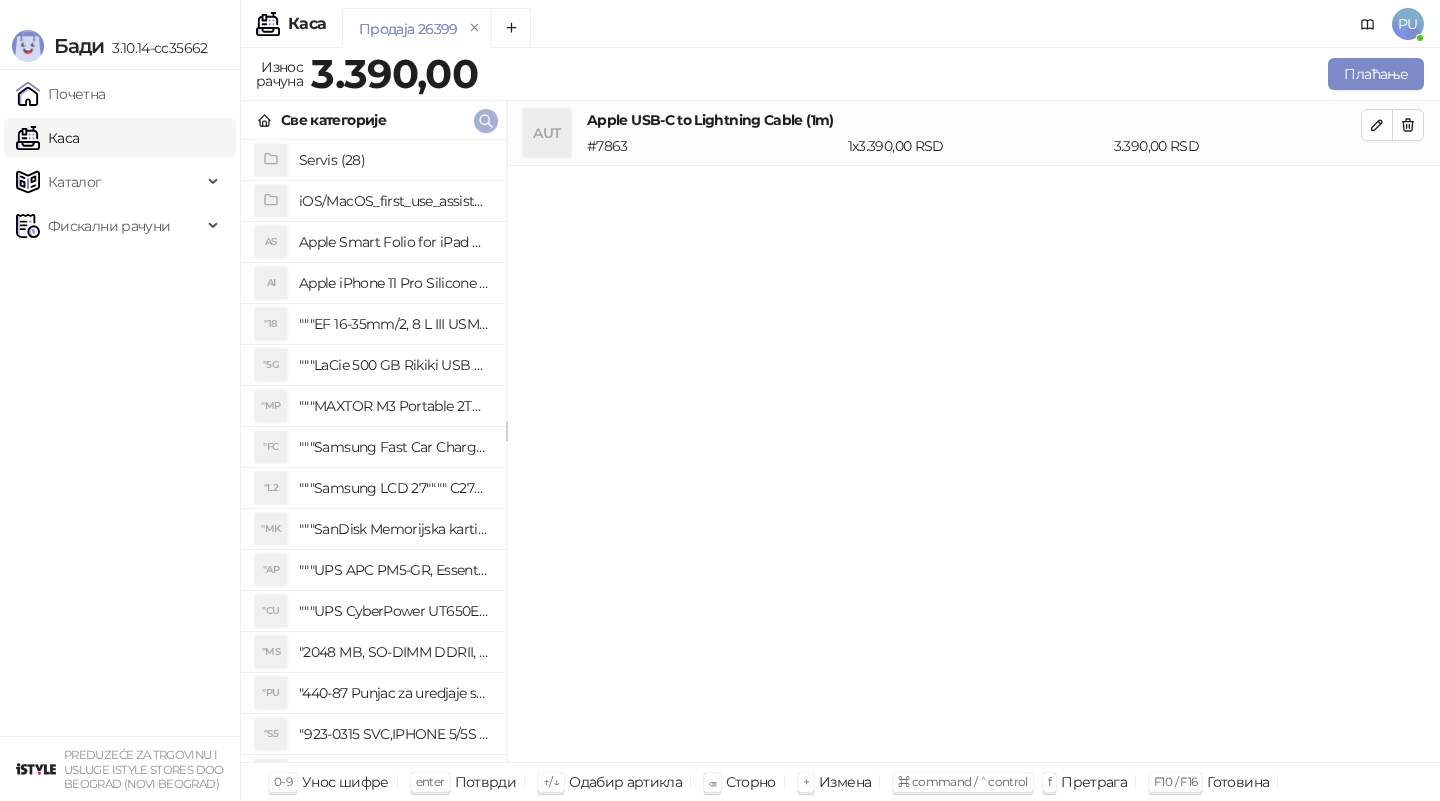 click 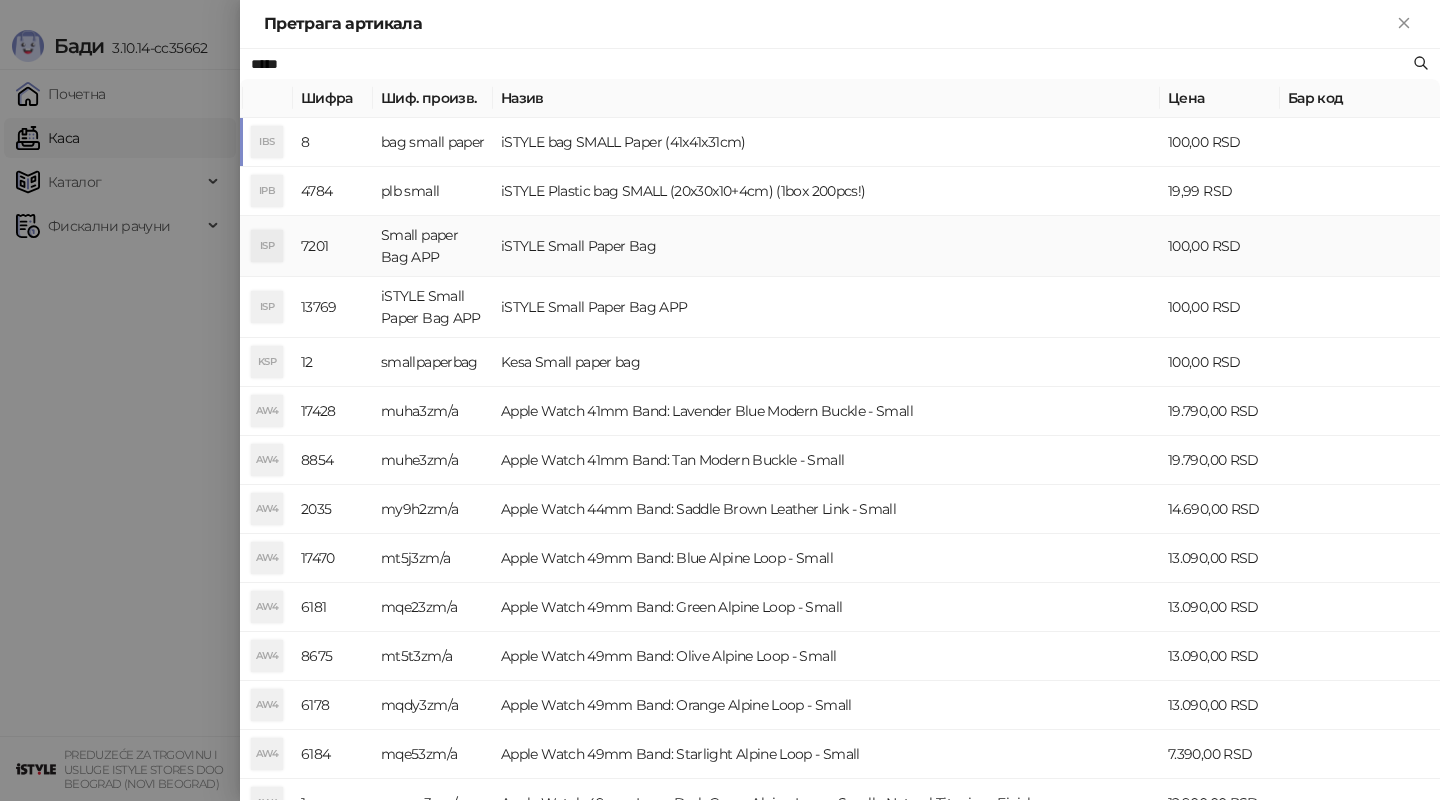 type on "*****" 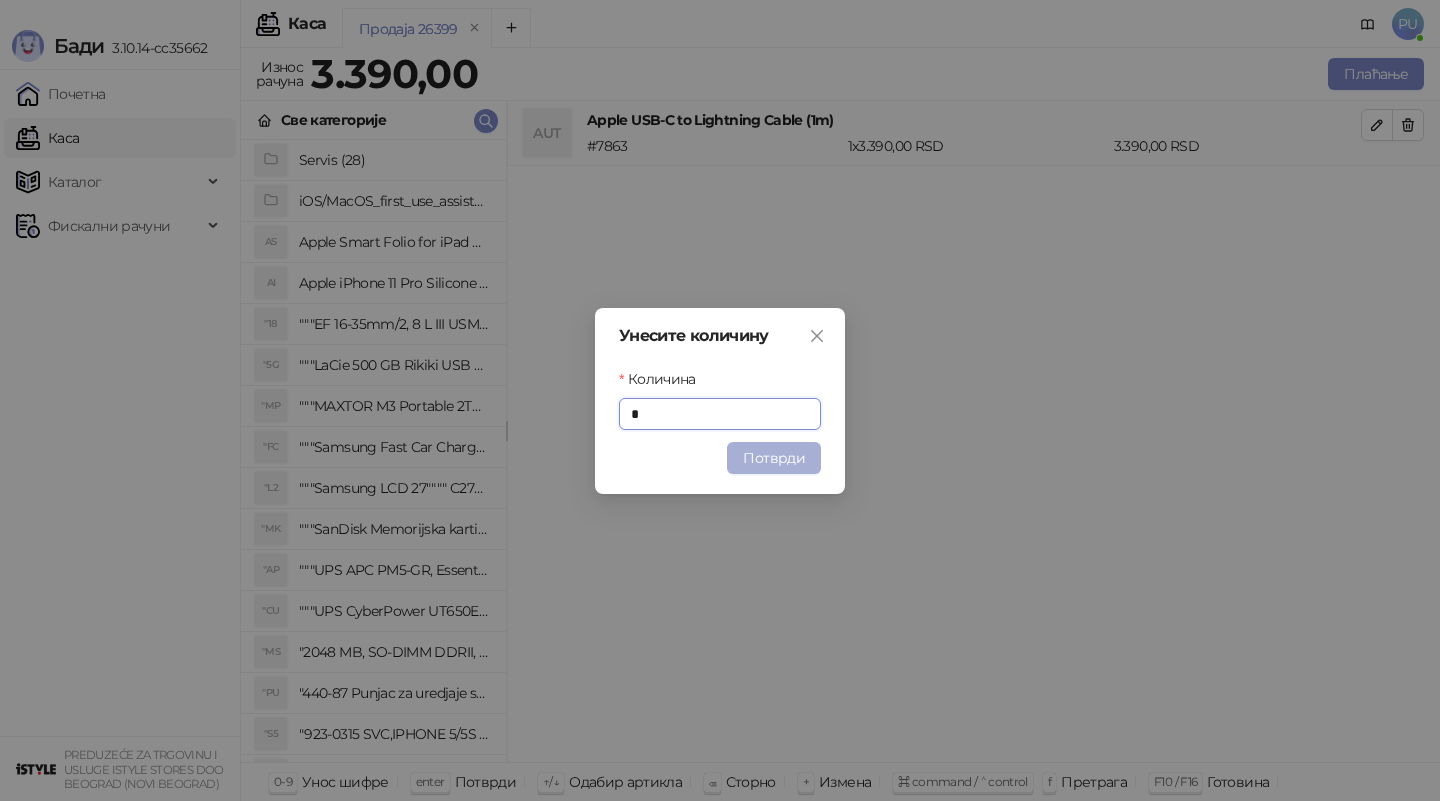 click on "Потврди" at bounding box center (774, 458) 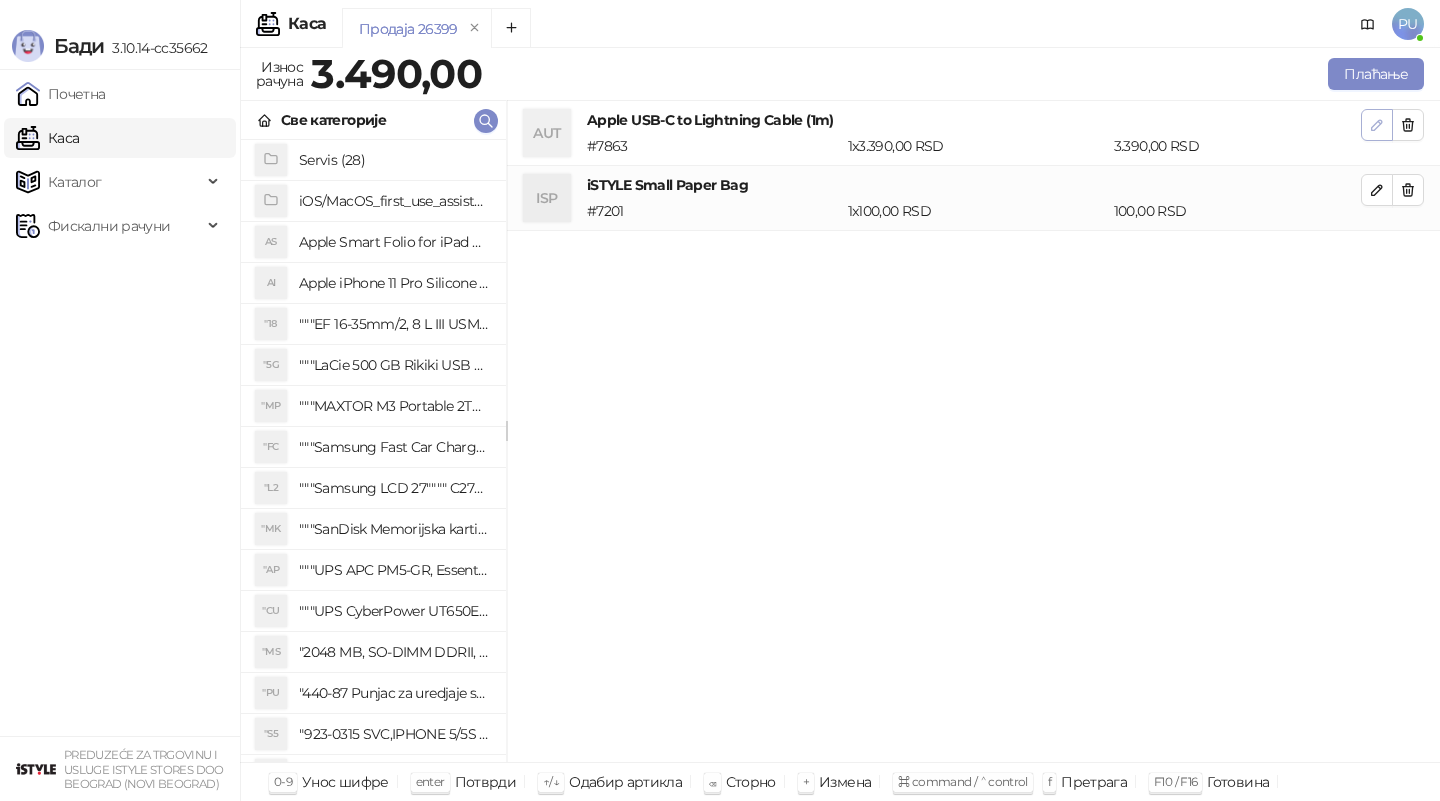 click 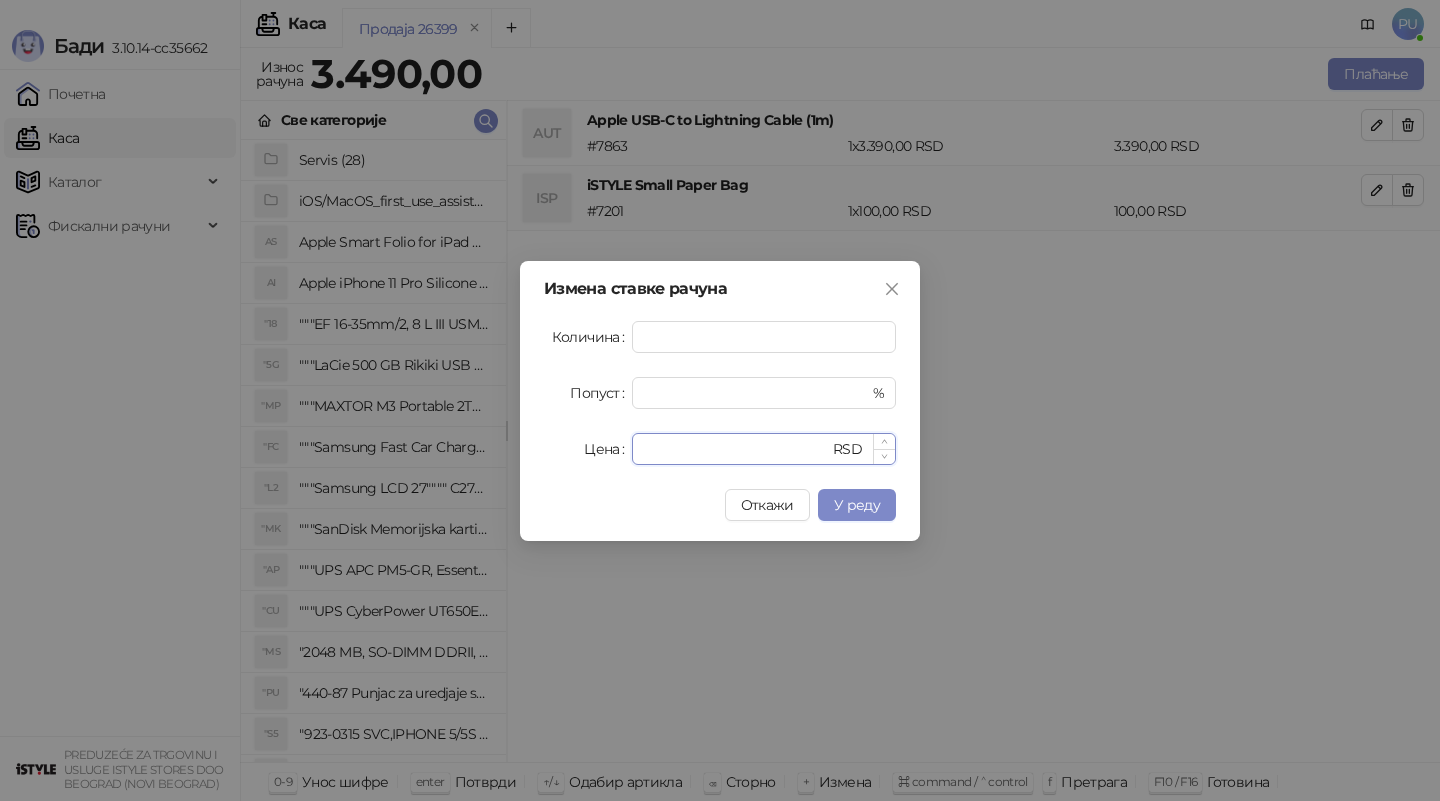 click on "****" at bounding box center [736, 449] 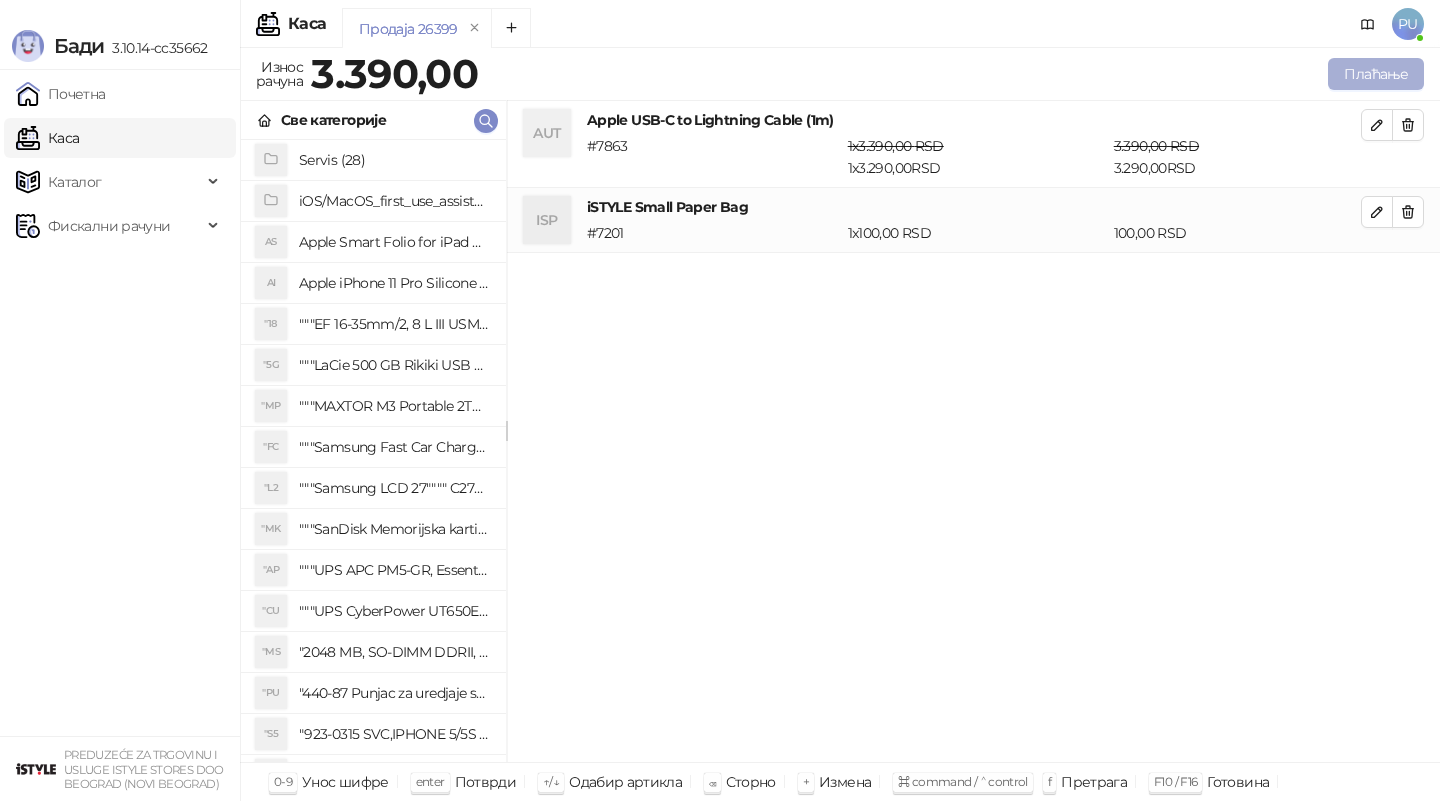 click on "Плаћање" at bounding box center (1376, 74) 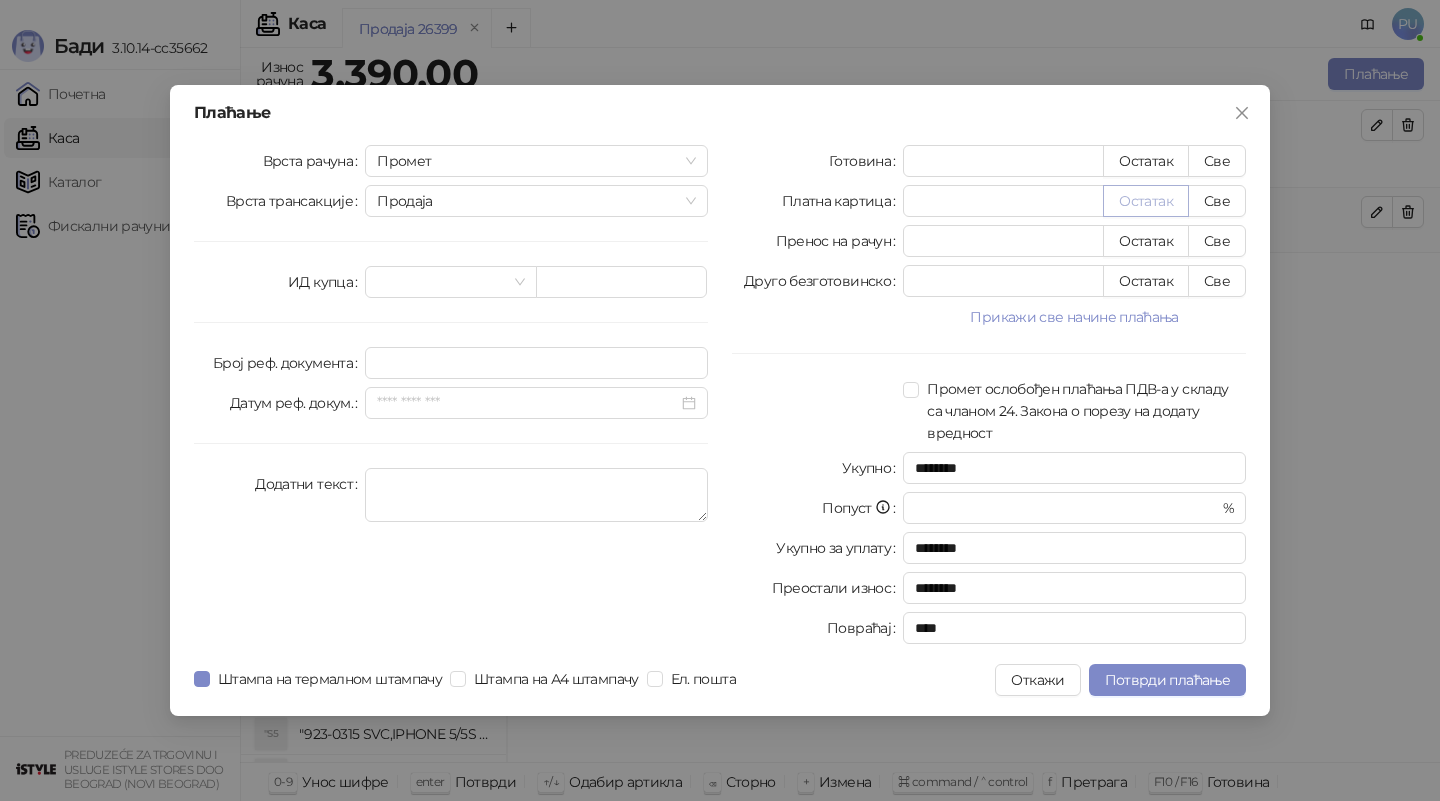 click on "Остатак" at bounding box center [1146, 201] 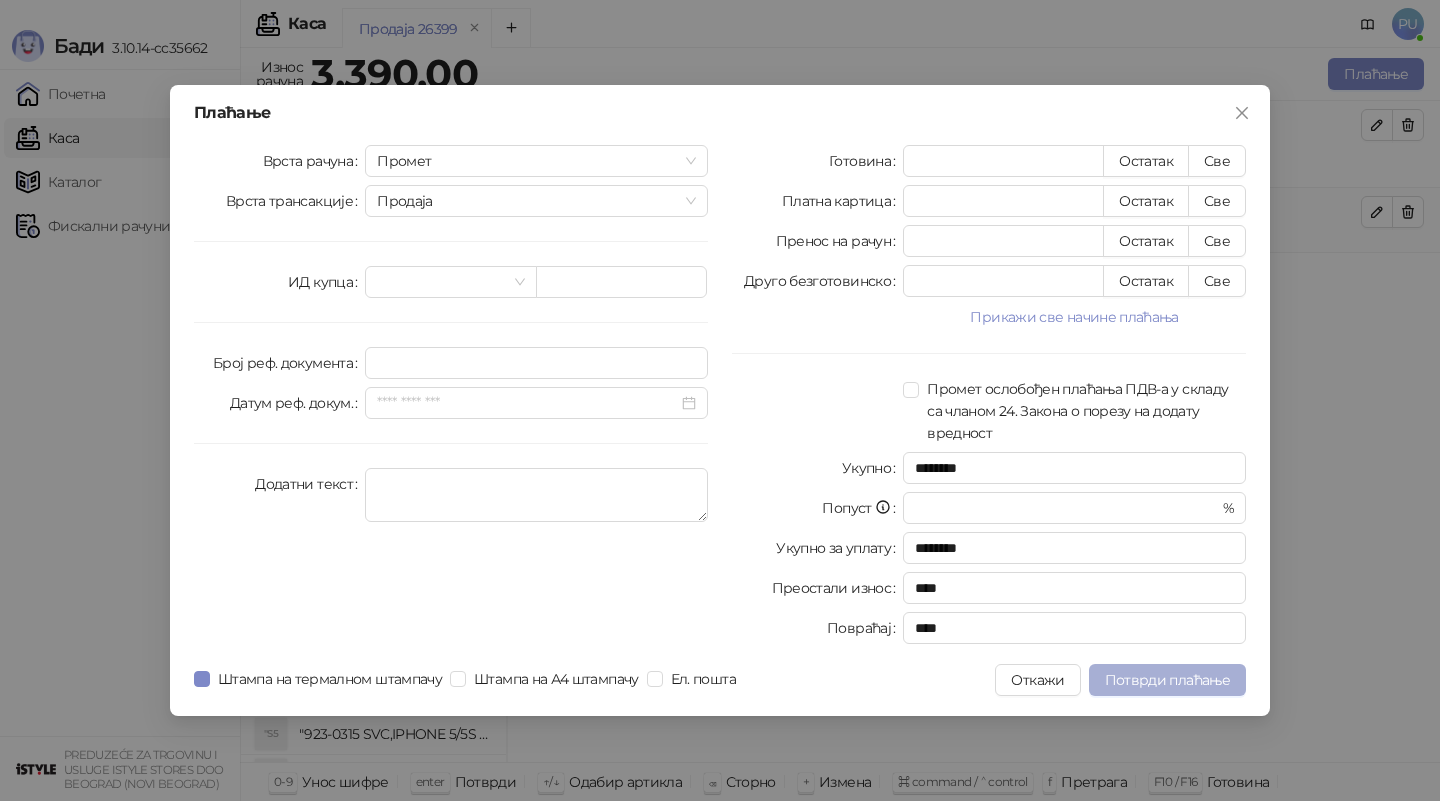 click on "Потврди плаћање" at bounding box center (1167, 680) 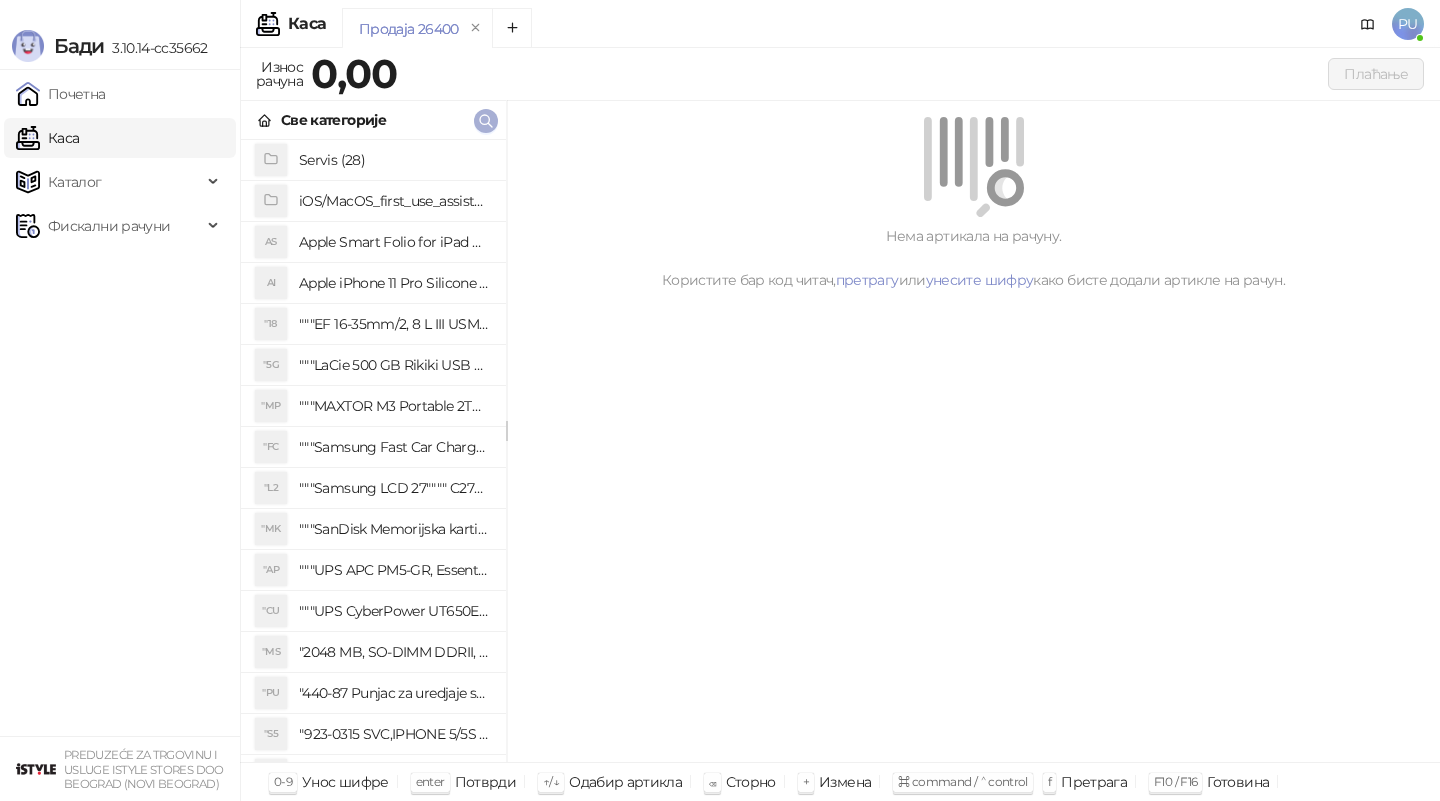 click 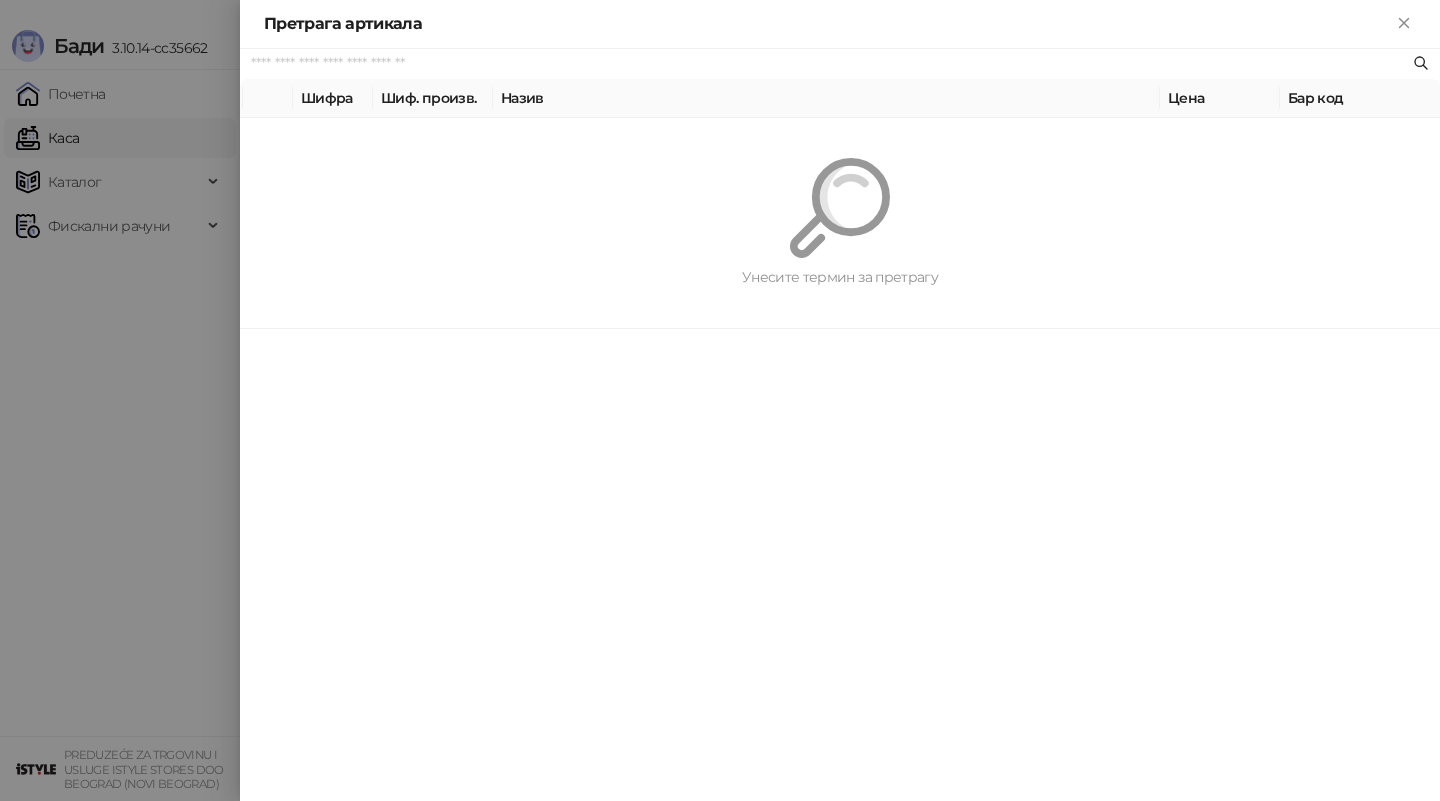 paste on "*********" 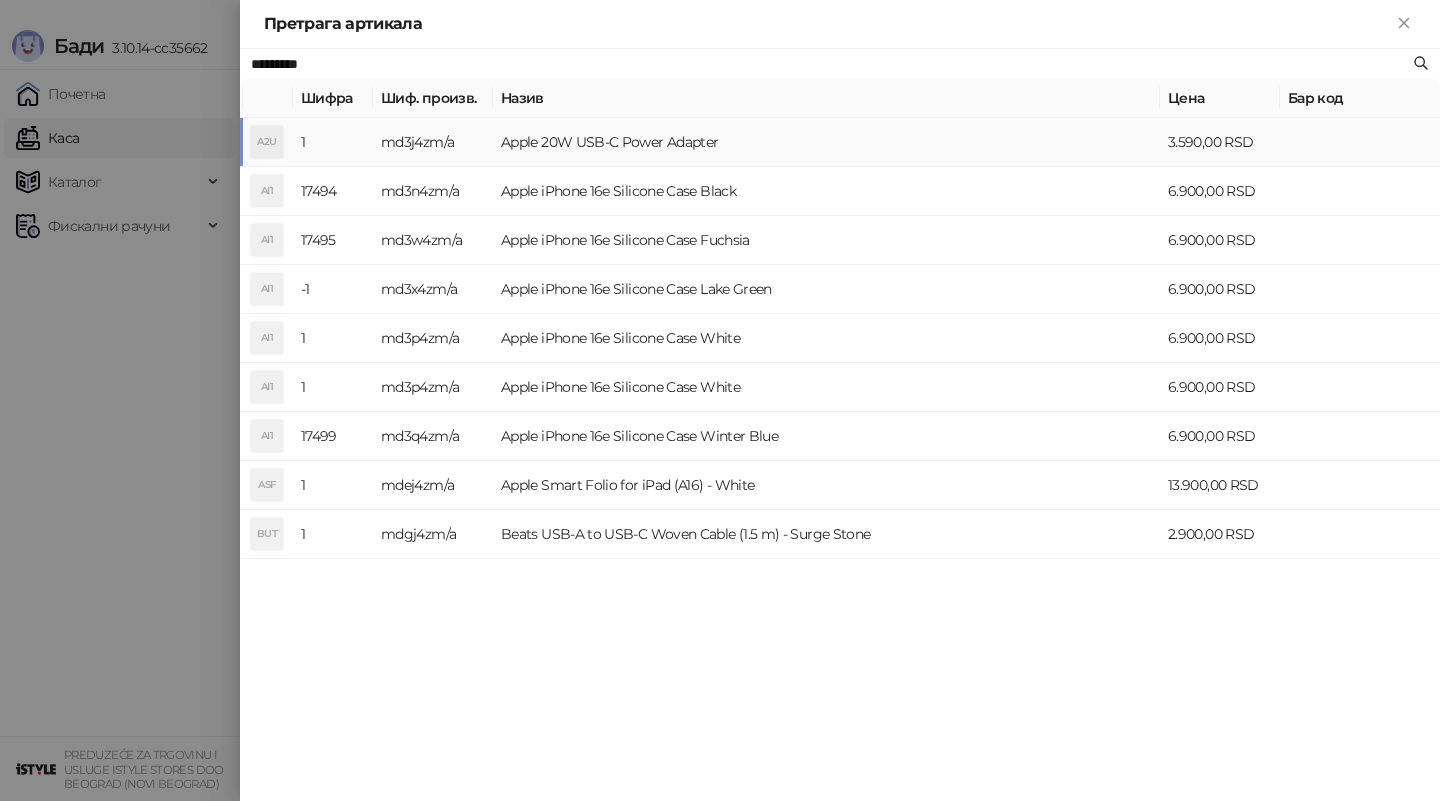 click on "Apple 20W USB-C Power Adapter" at bounding box center [826, 142] 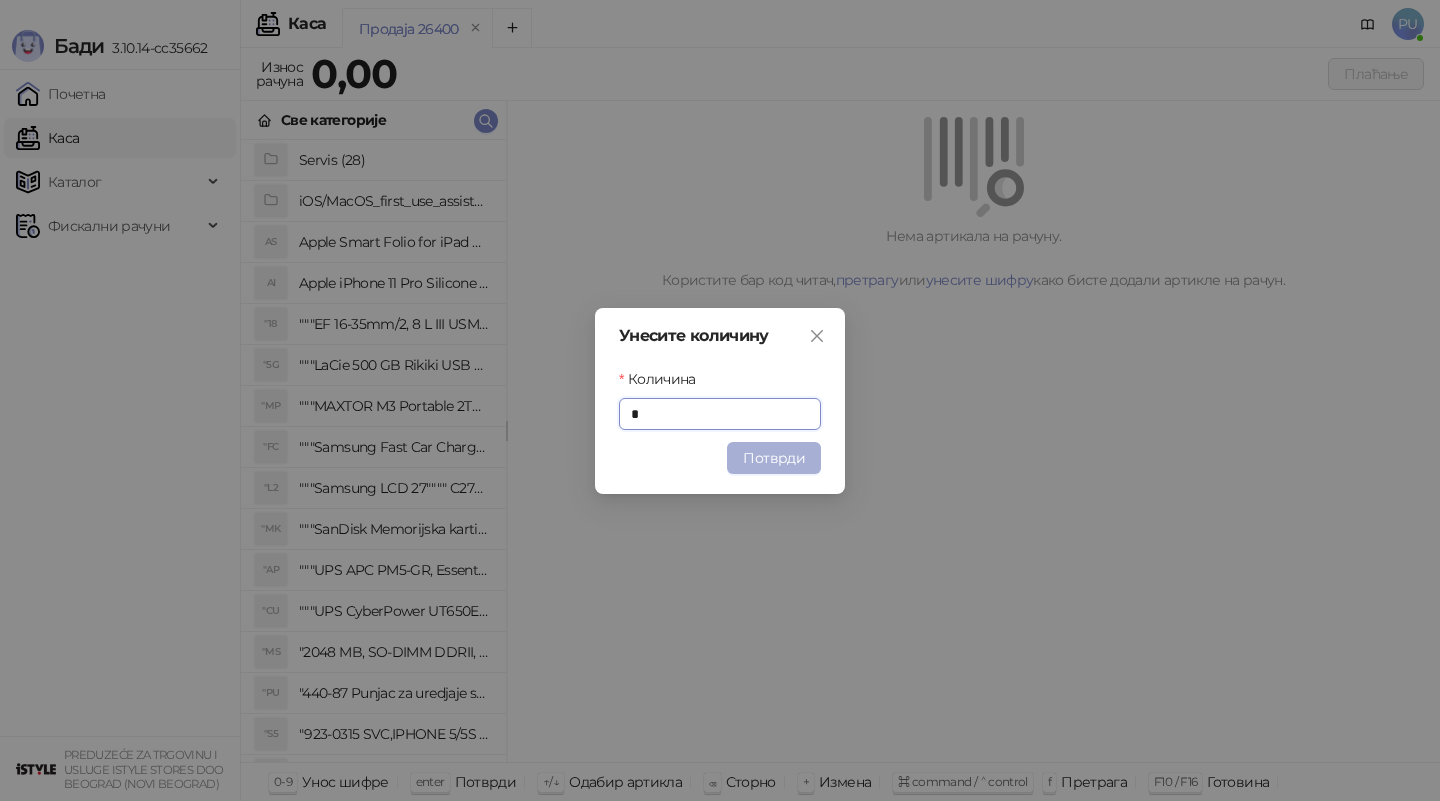 click on "Потврди" at bounding box center (774, 458) 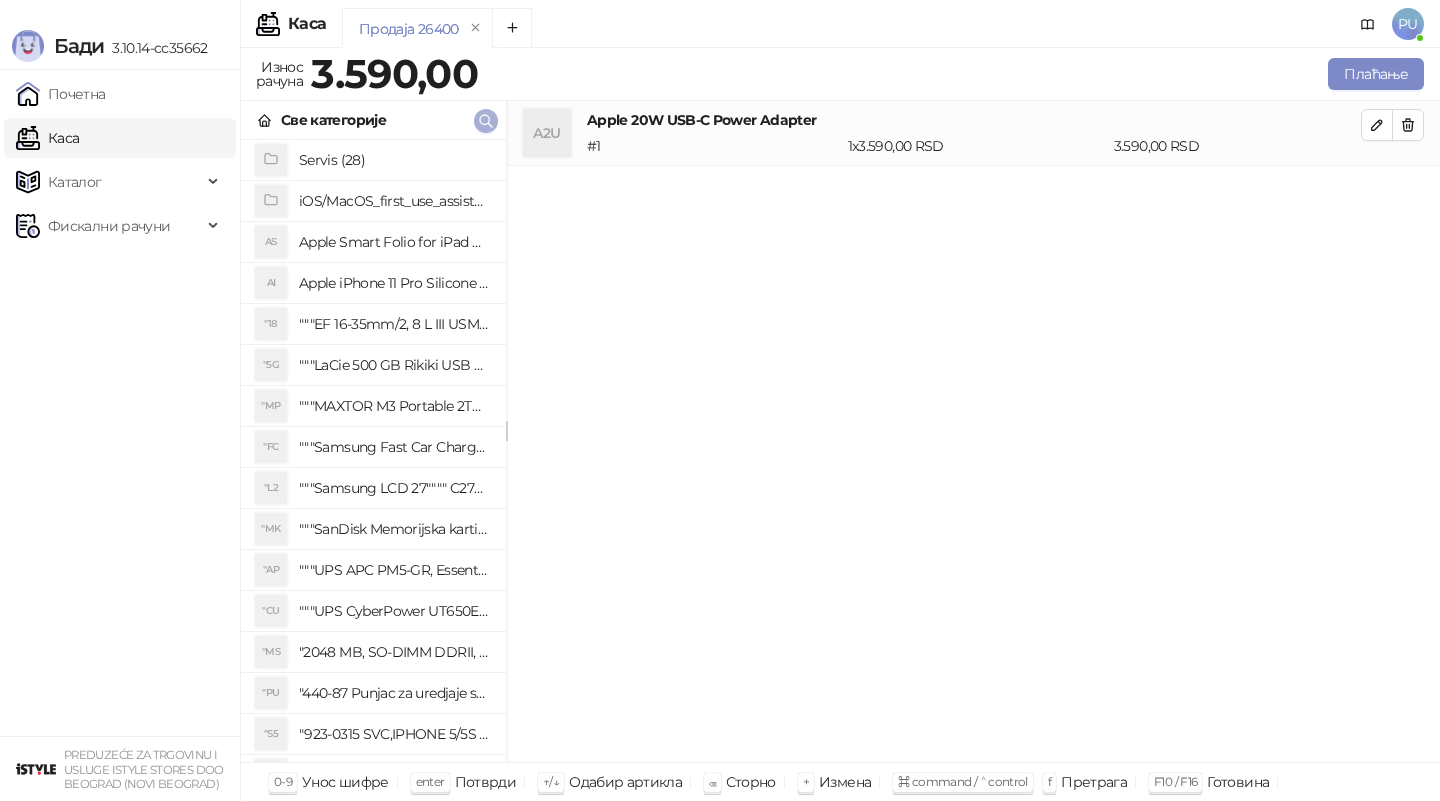 click 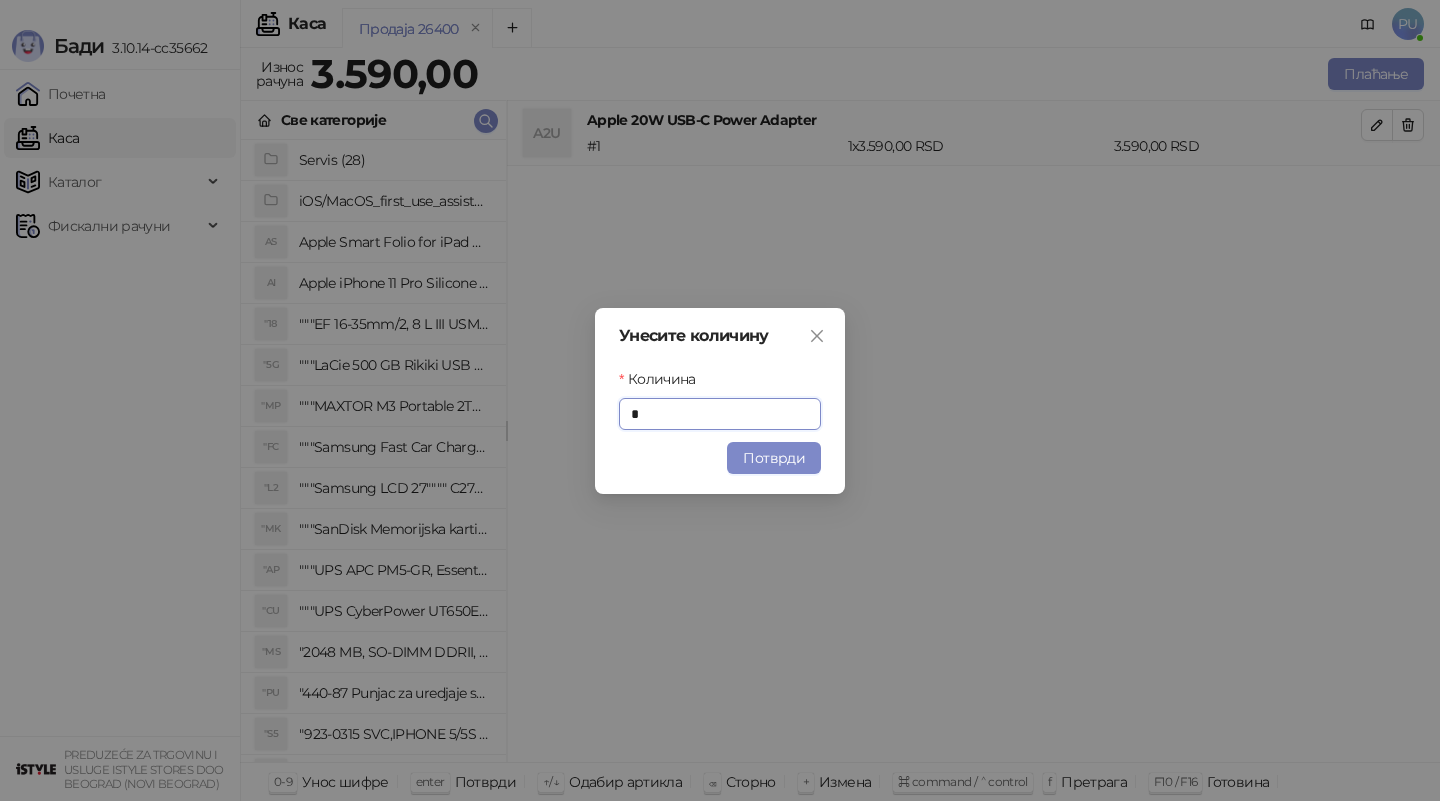 click on "Унесите количину Количина * Потврди" at bounding box center (720, 401) 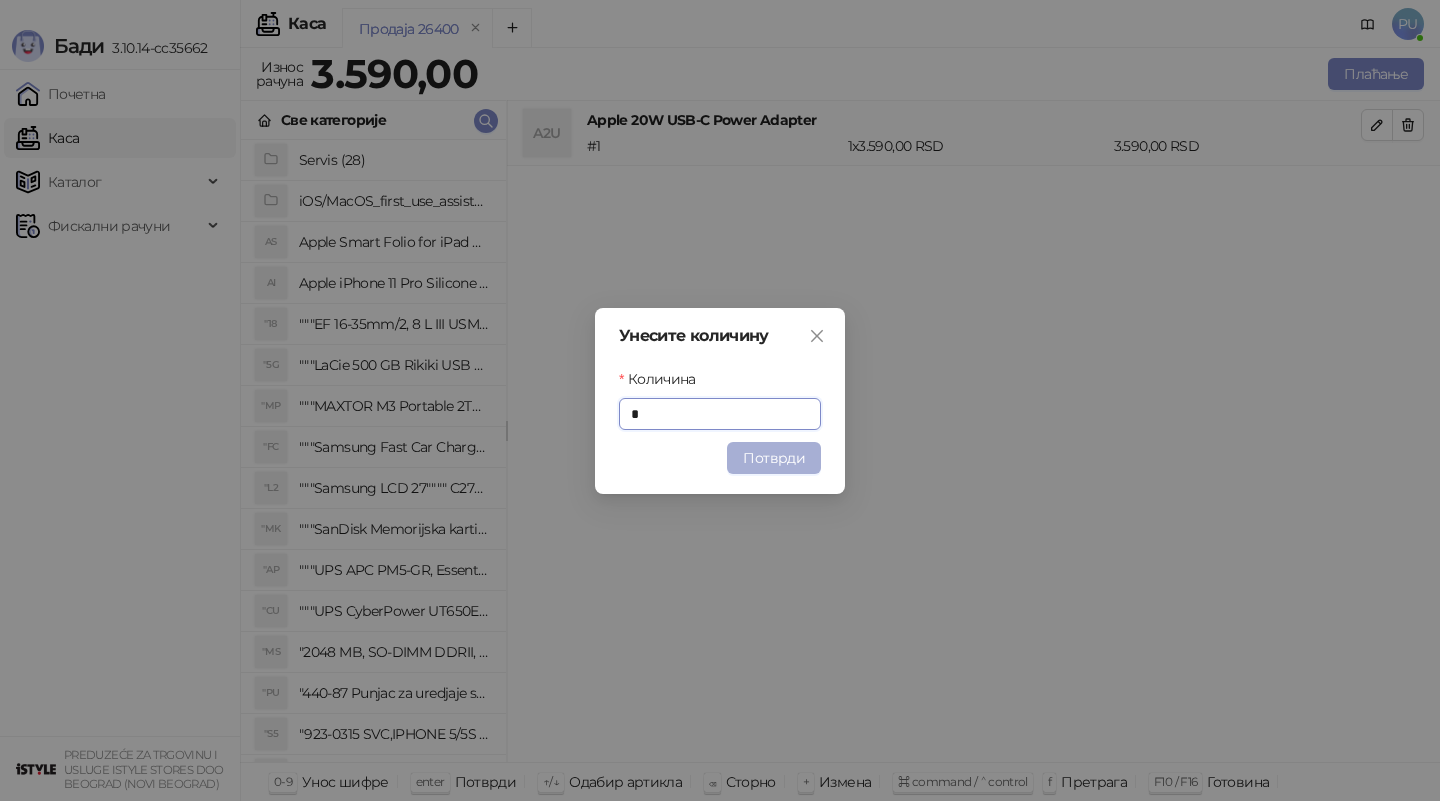 click on "Потврди" at bounding box center (774, 458) 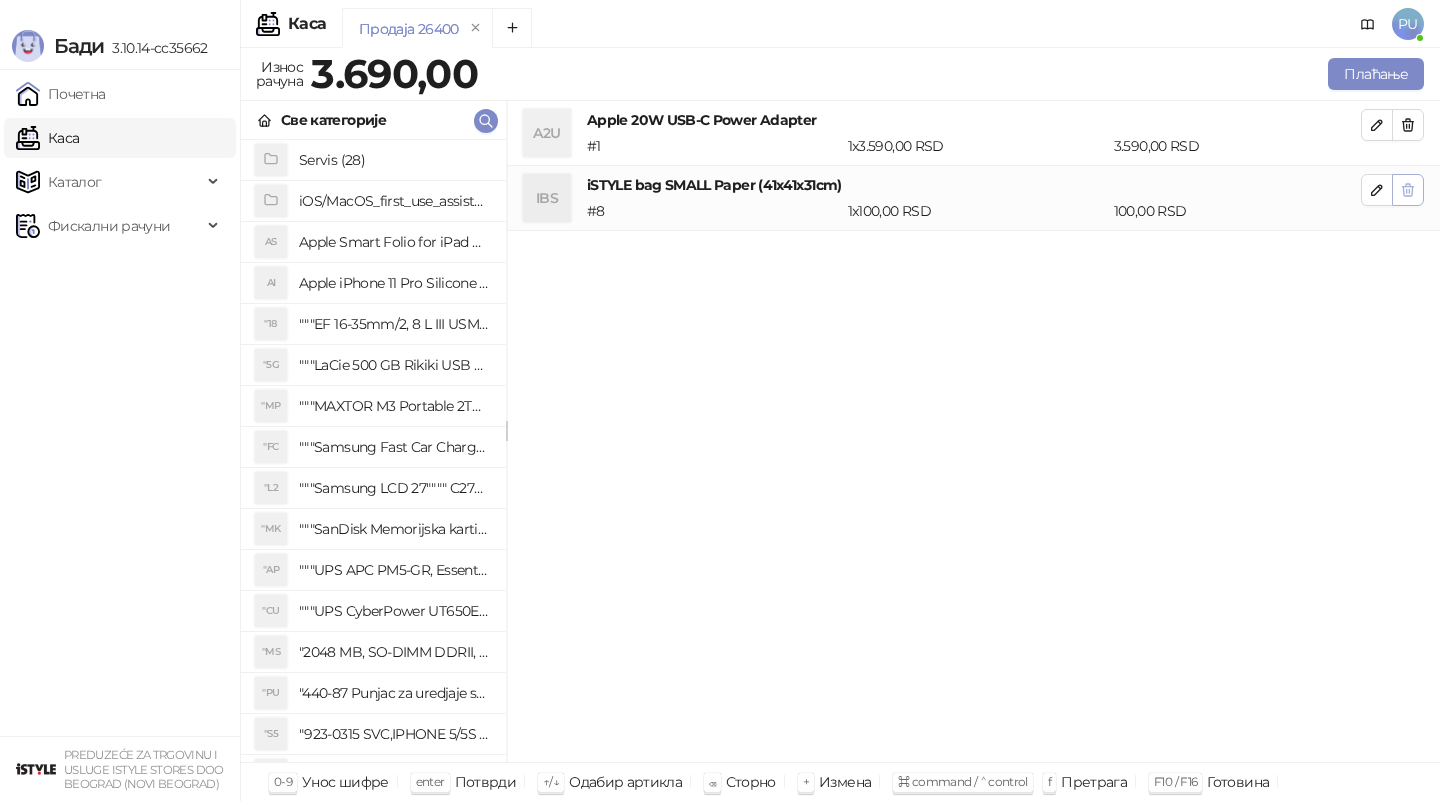 click 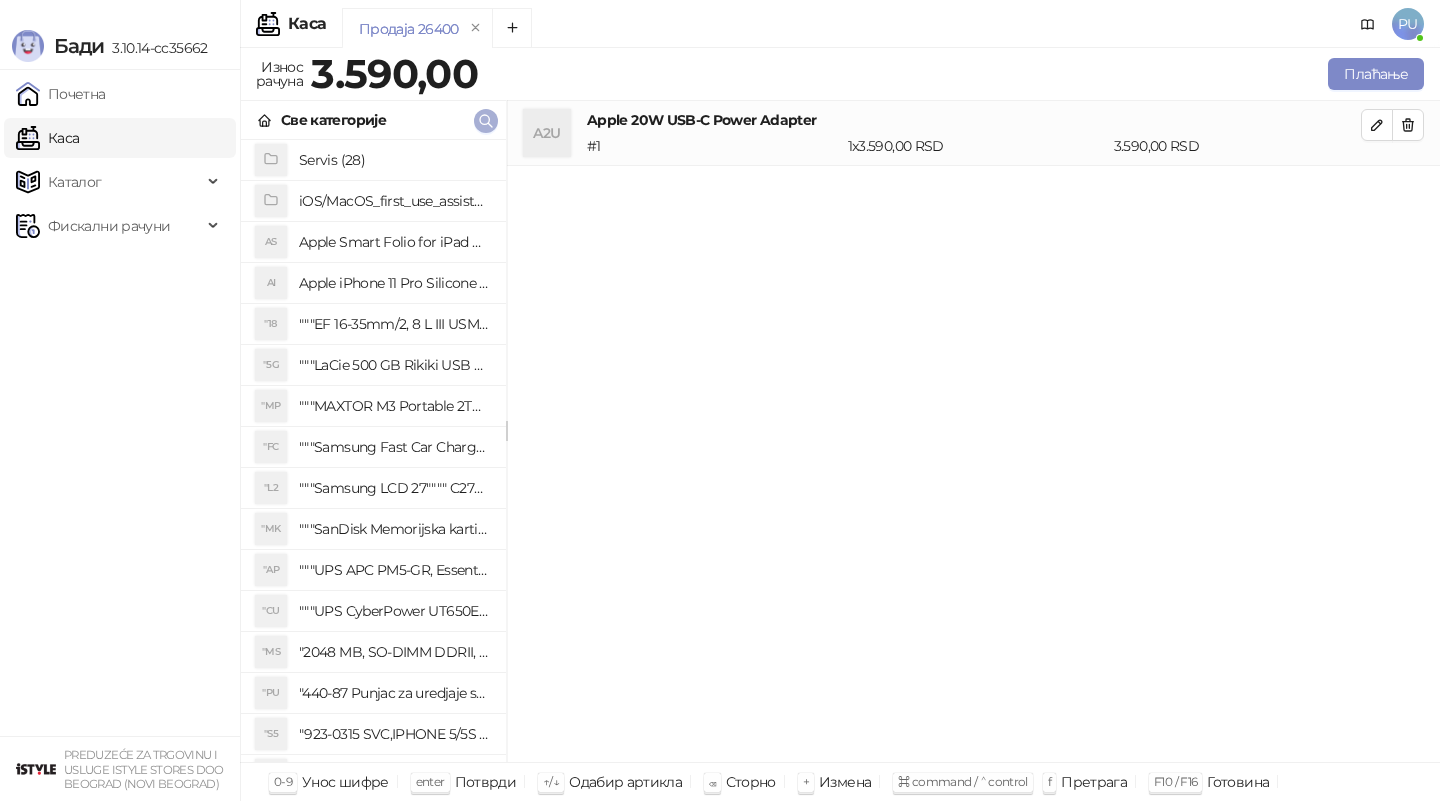 click at bounding box center [486, 121] 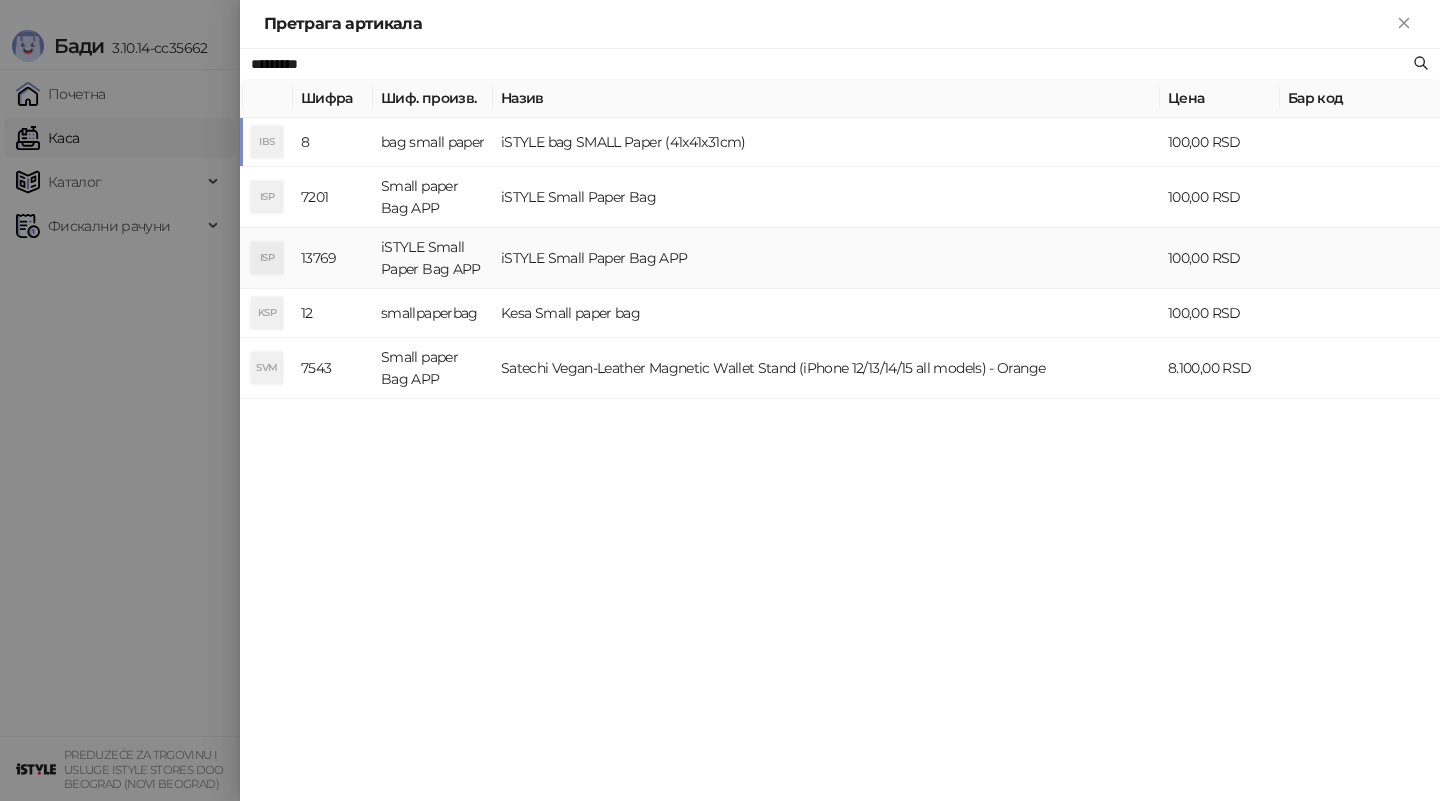 type on "*********" 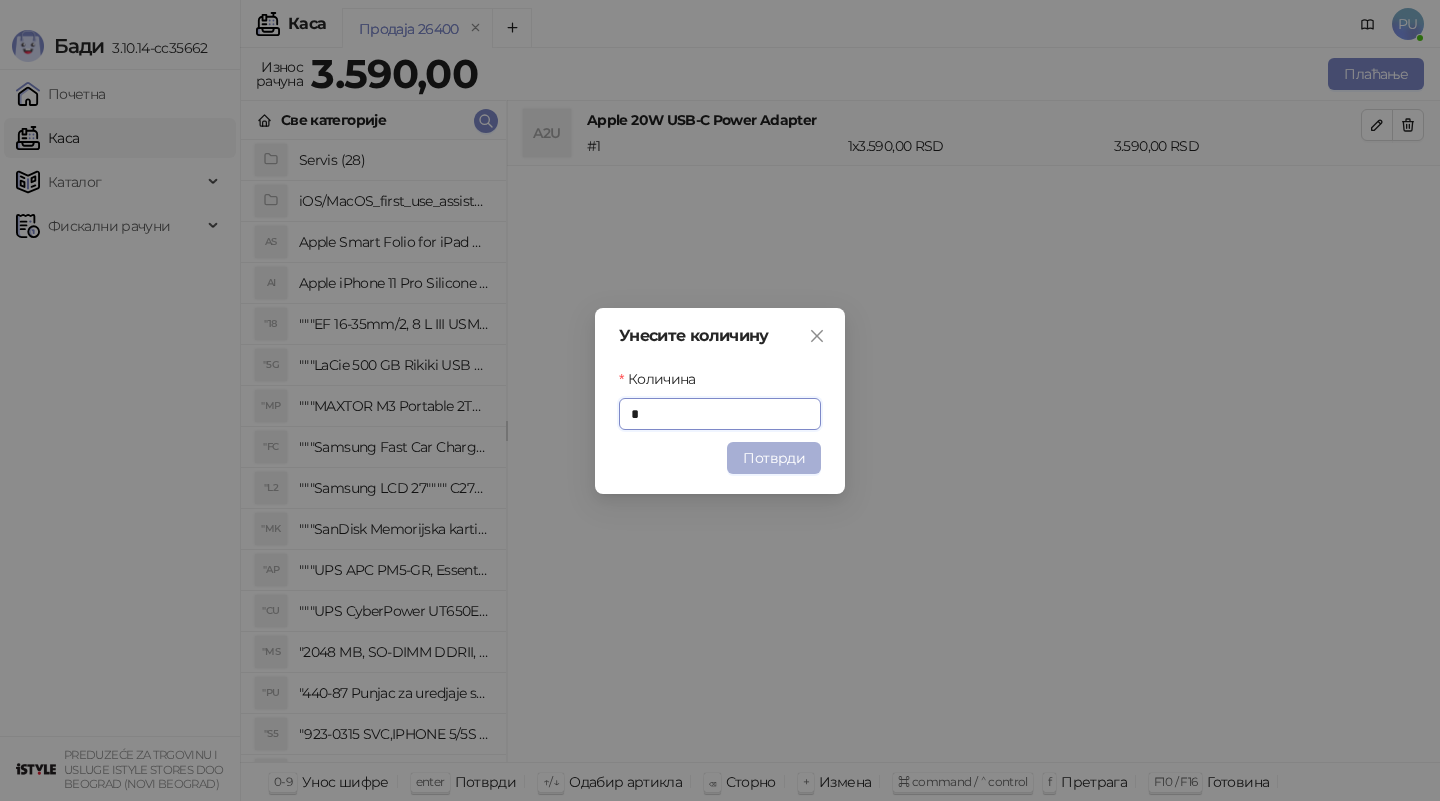 click on "Потврди" at bounding box center [774, 458] 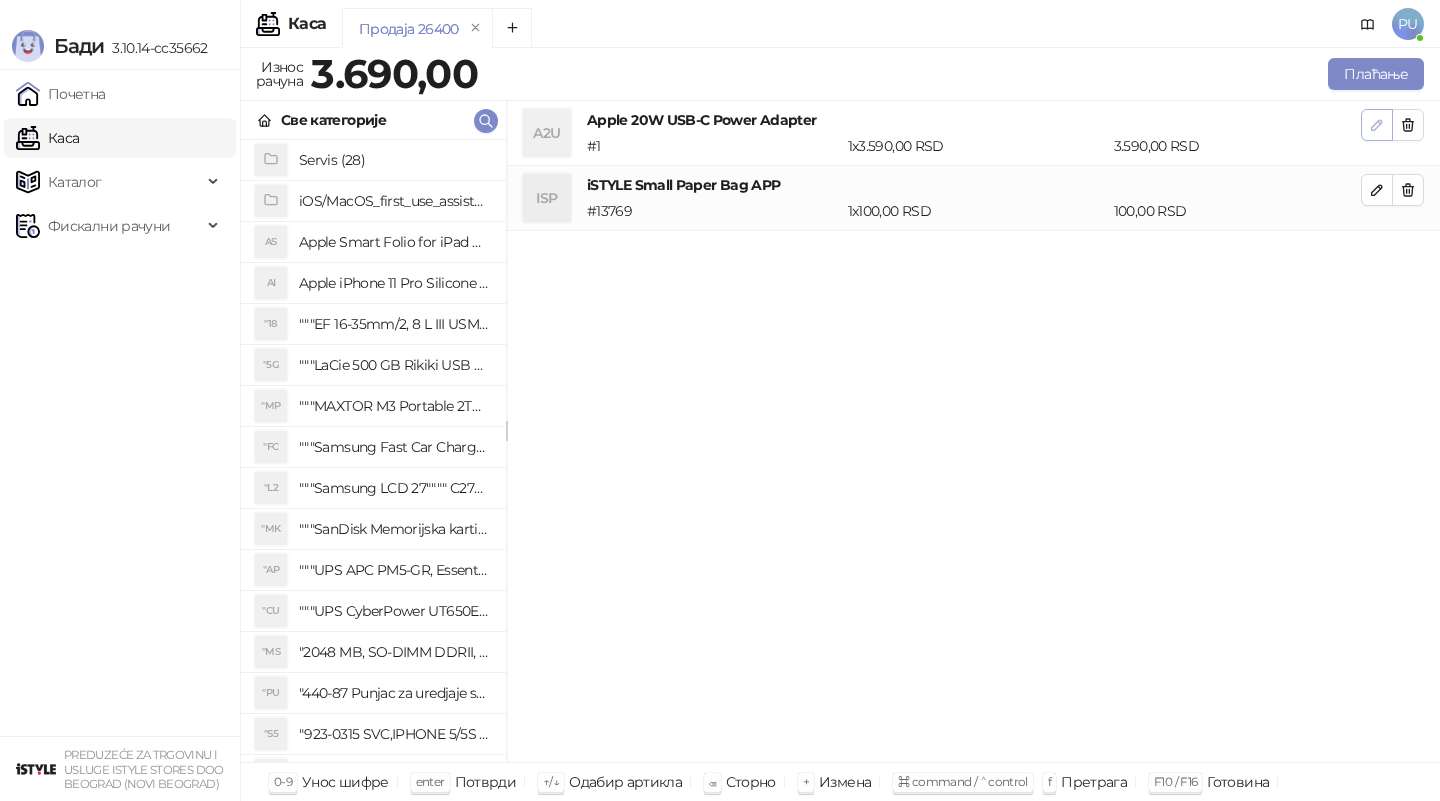 click at bounding box center [1377, 125] 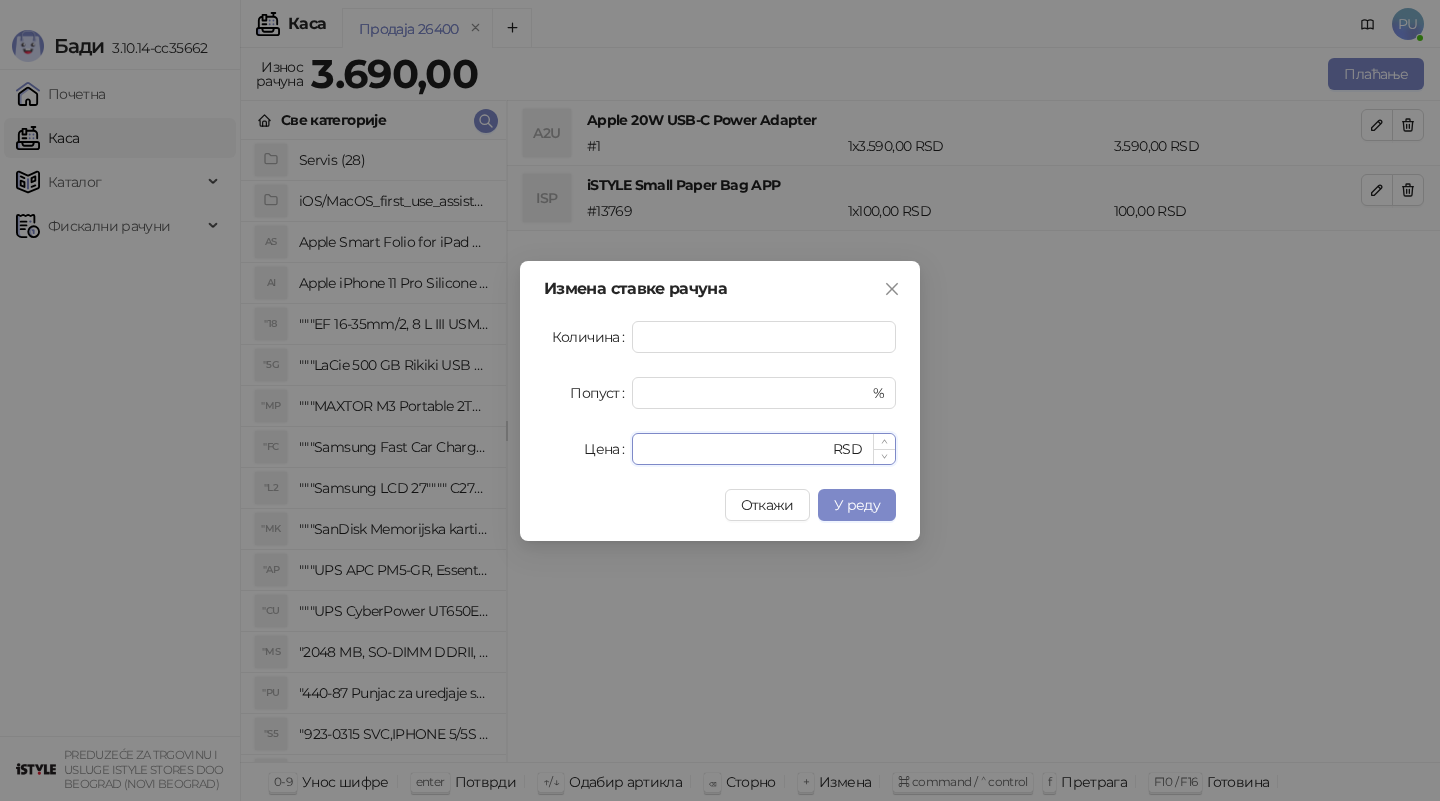 click on "****" at bounding box center [736, 449] 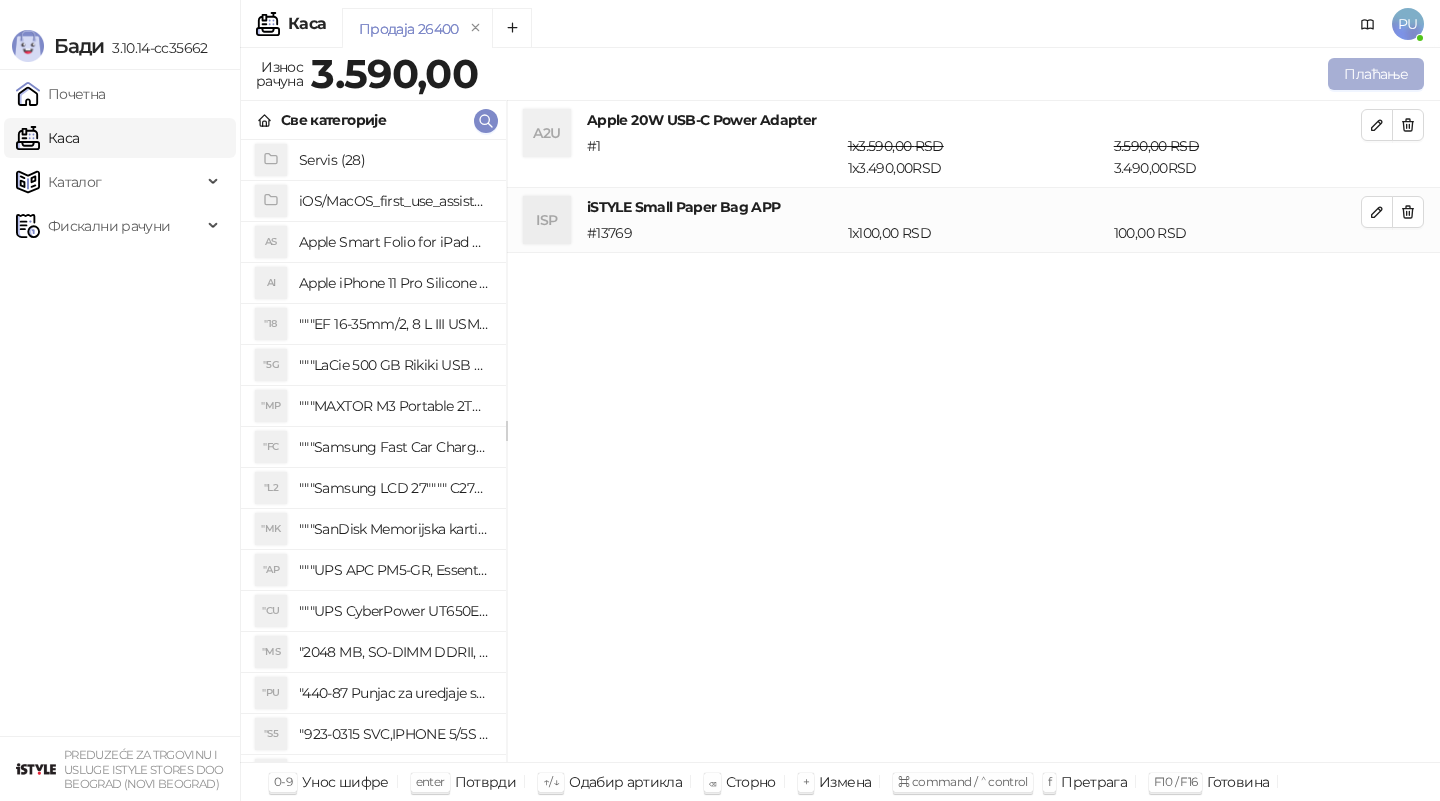 click on "Плаћање" at bounding box center [1376, 74] 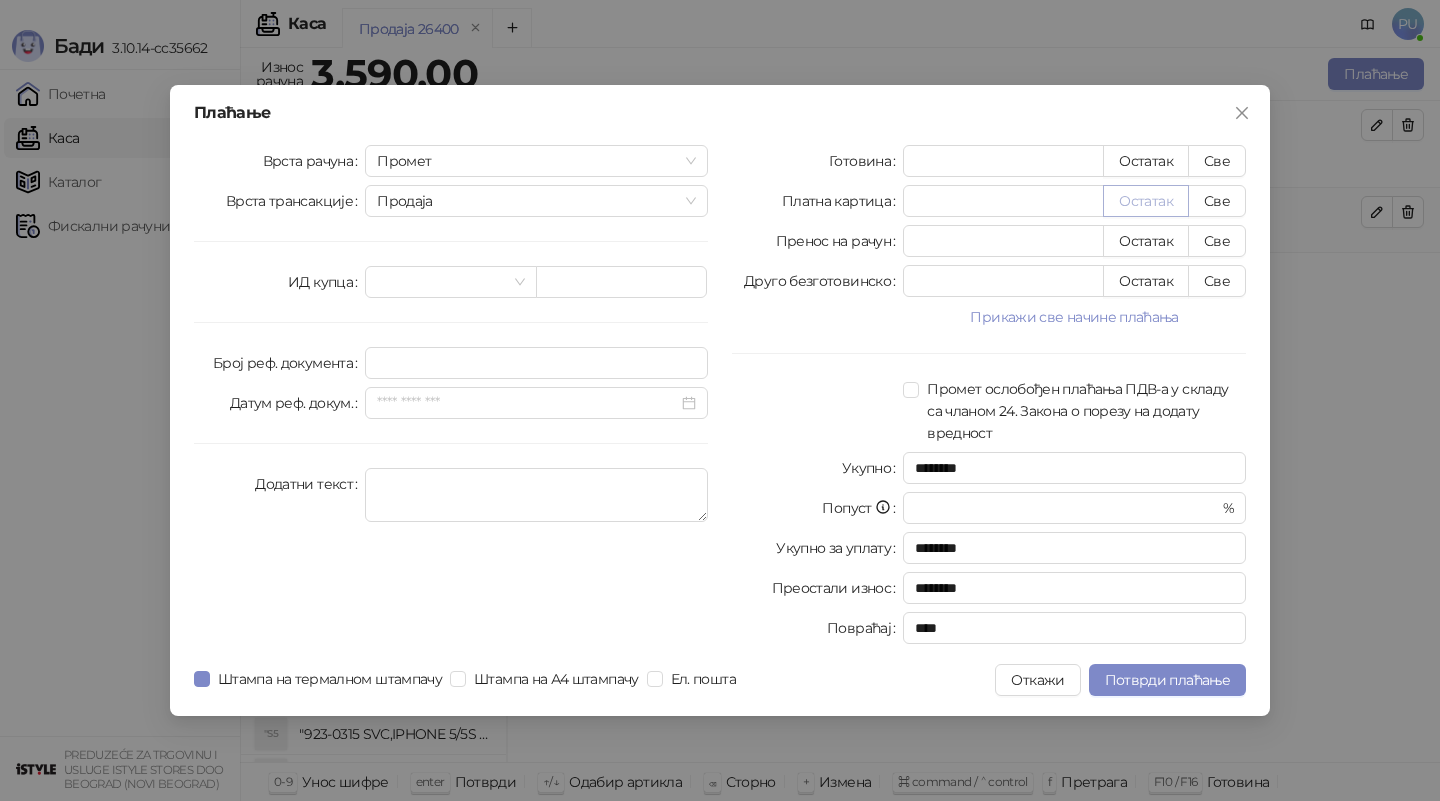 click on "Остатак" at bounding box center (1146, 201) 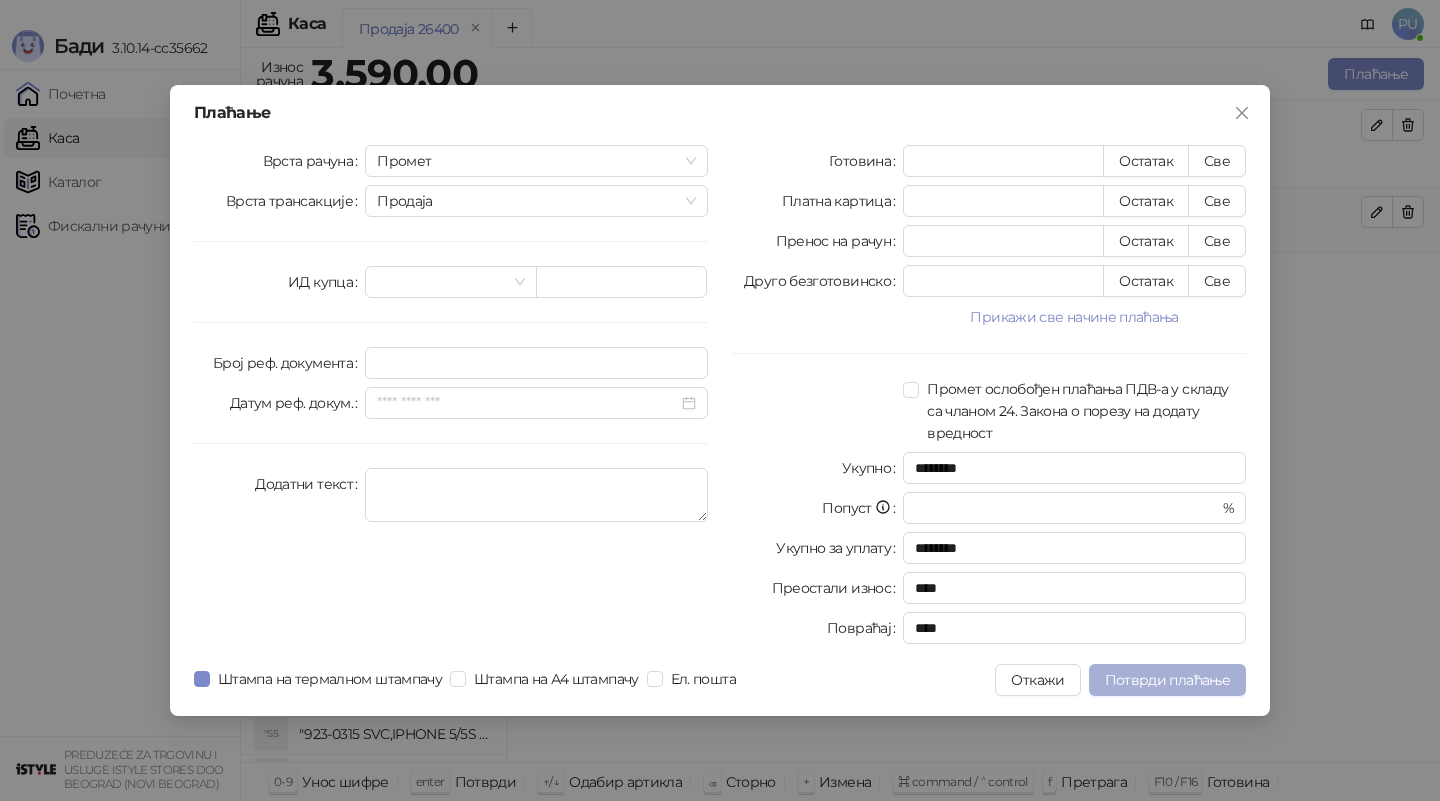 click on "Потврди плаћање" at bounding box center (1167, 680) 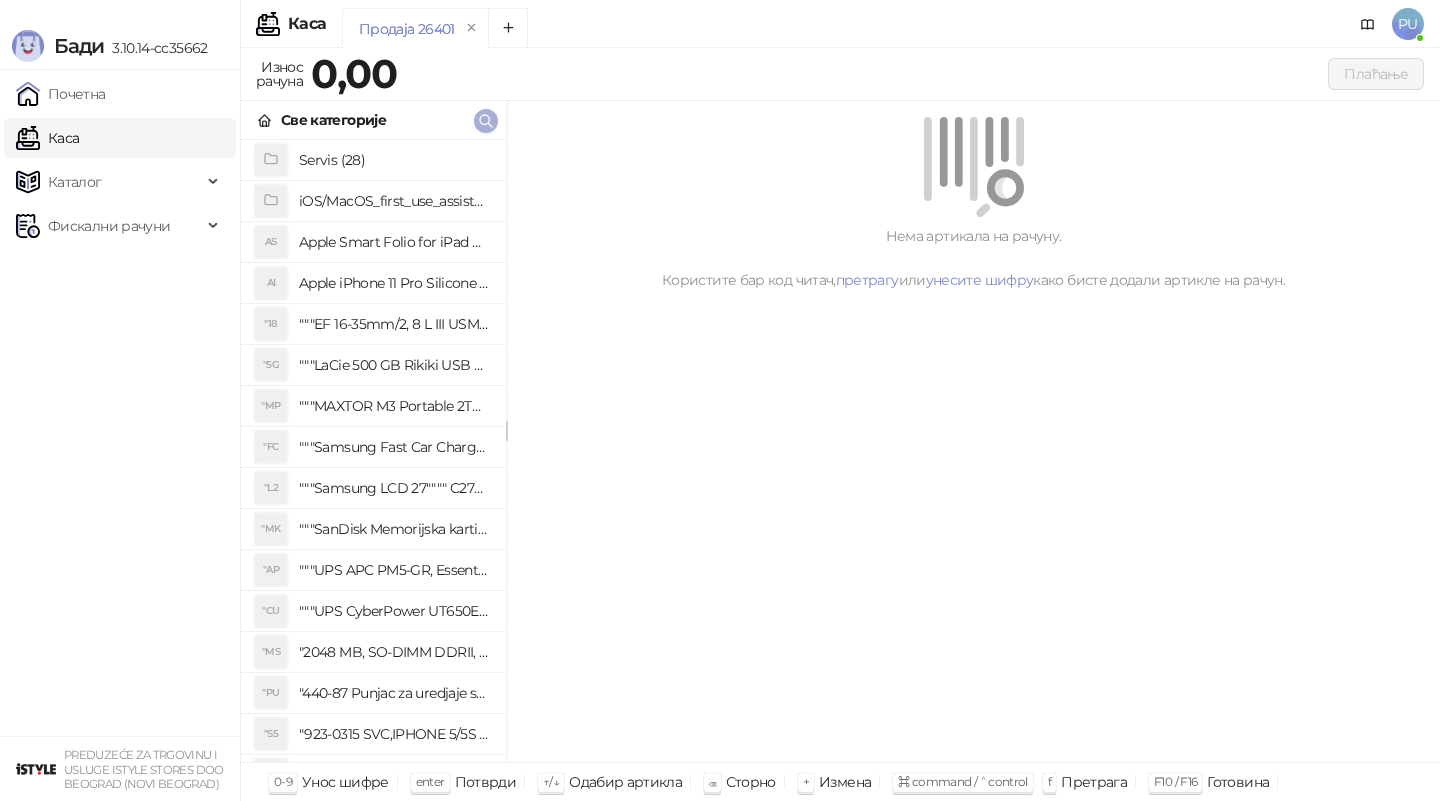click 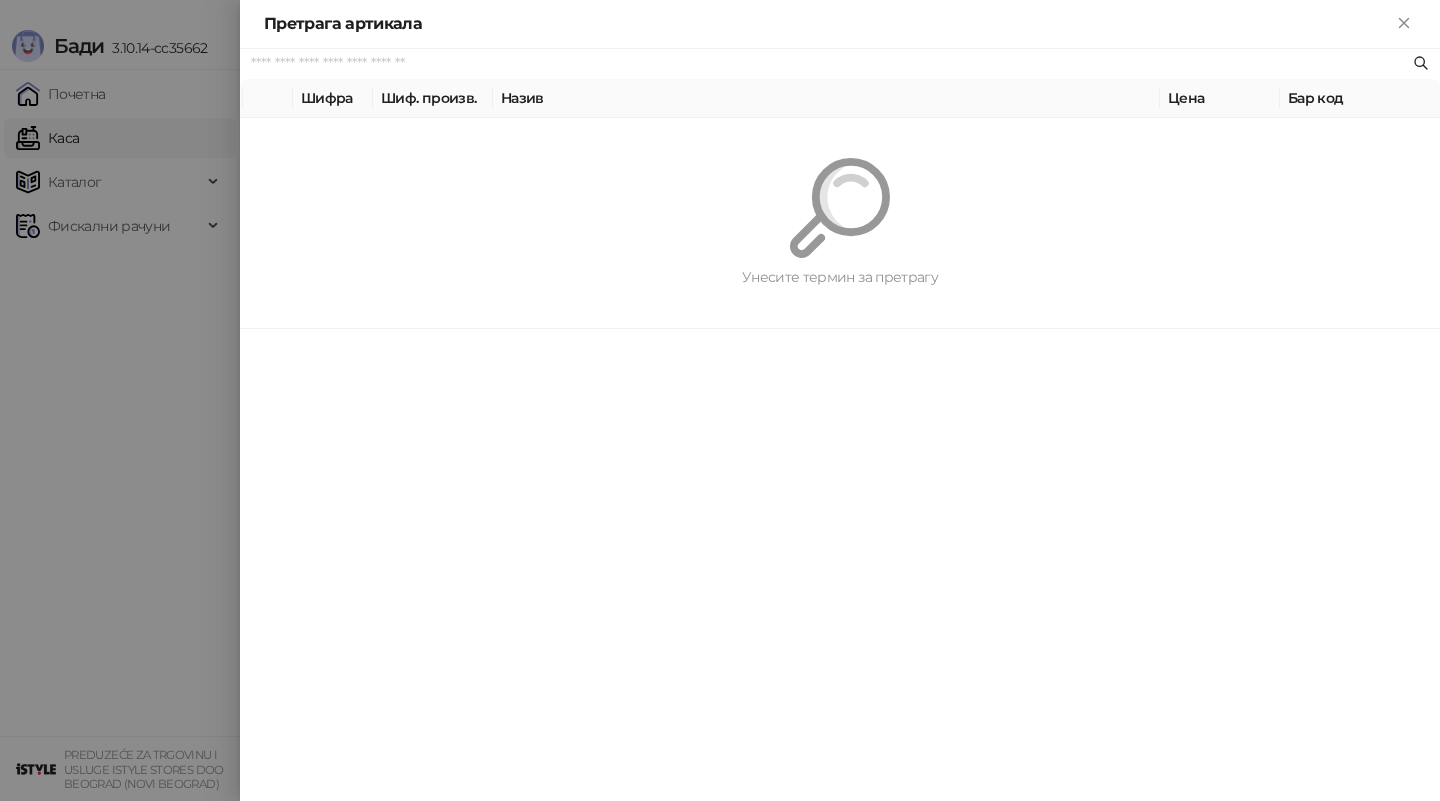 paste on "**********" 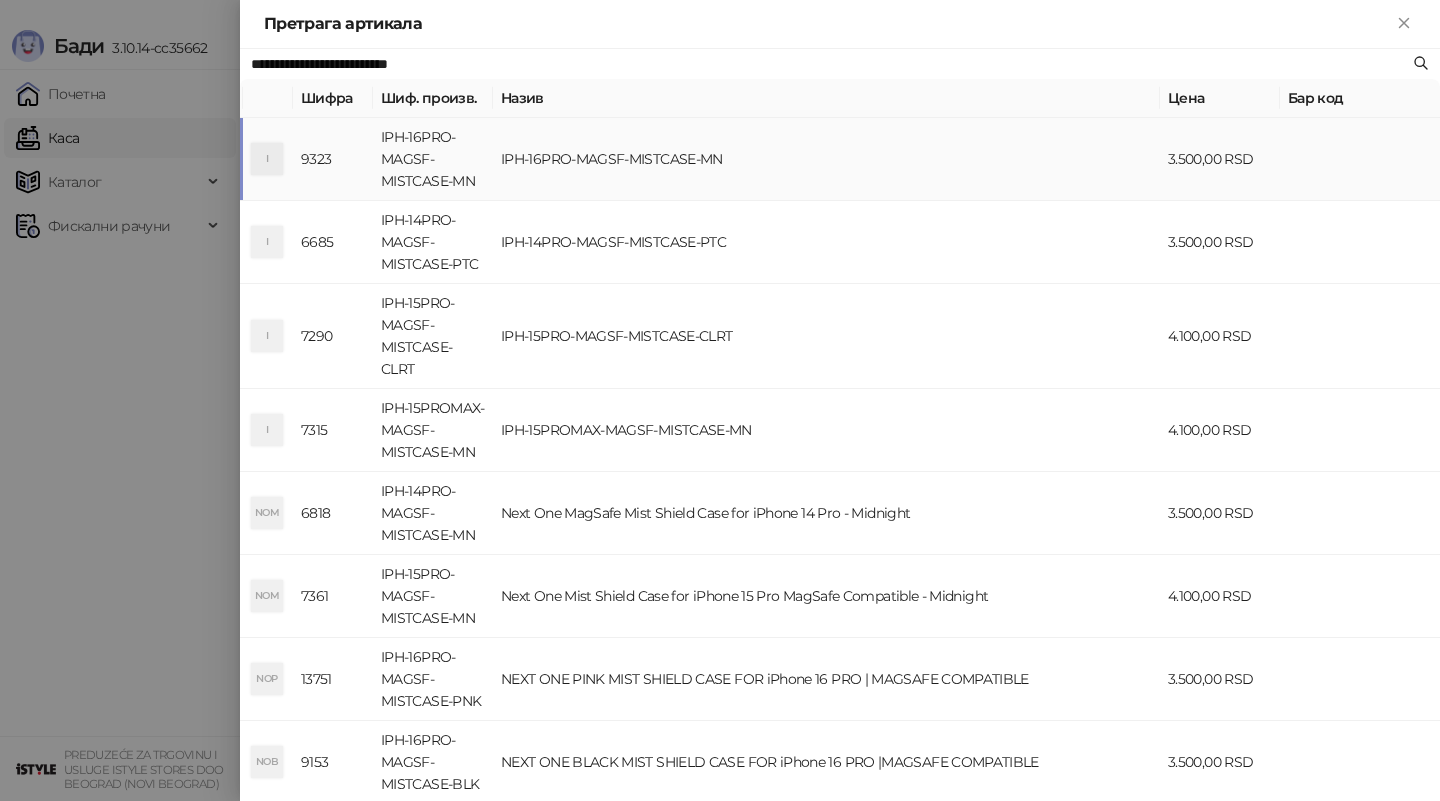 type on "**********" 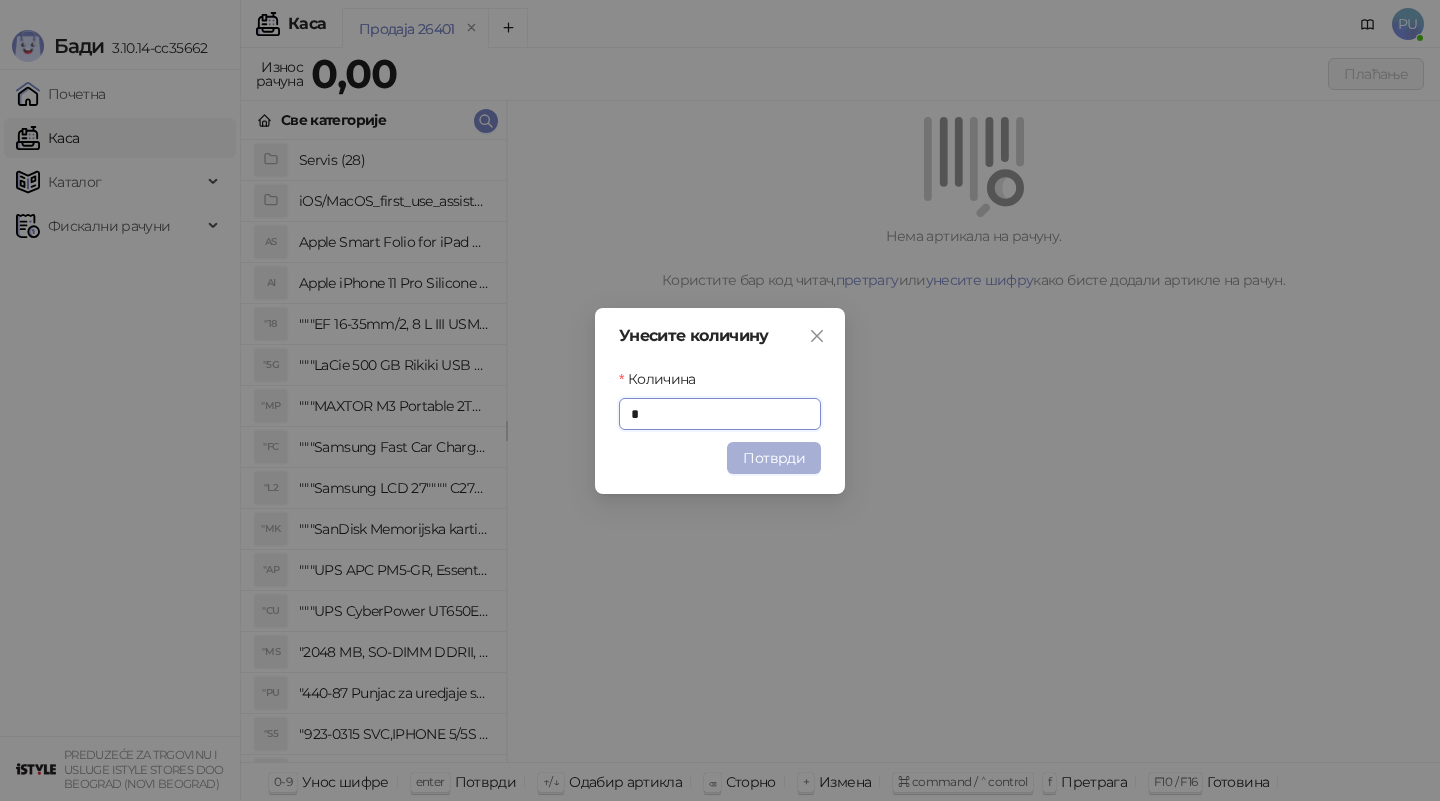 click on "Потврди" at bounding box center [774, 458] 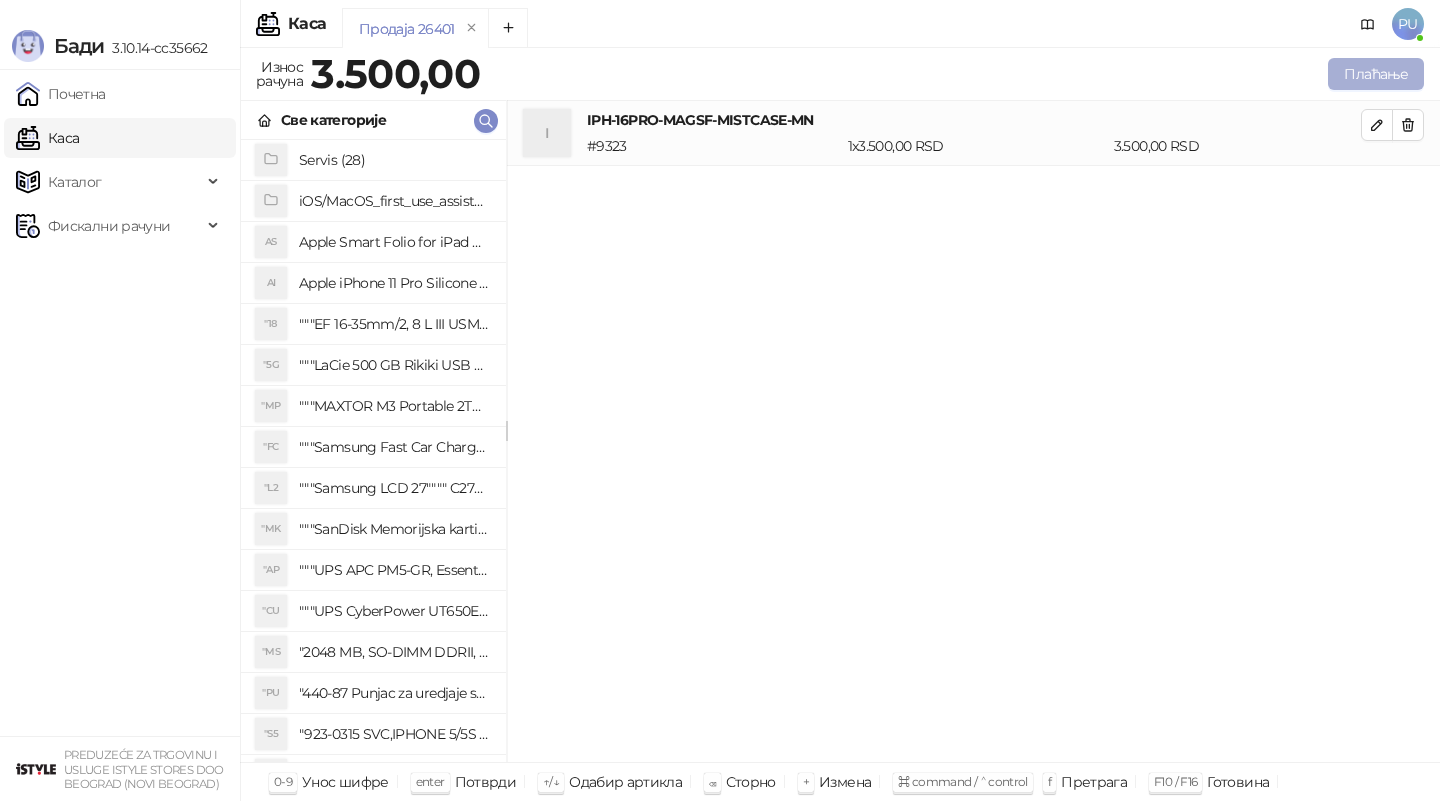 click on "Плаћање" at bounding box center [1376, 74] 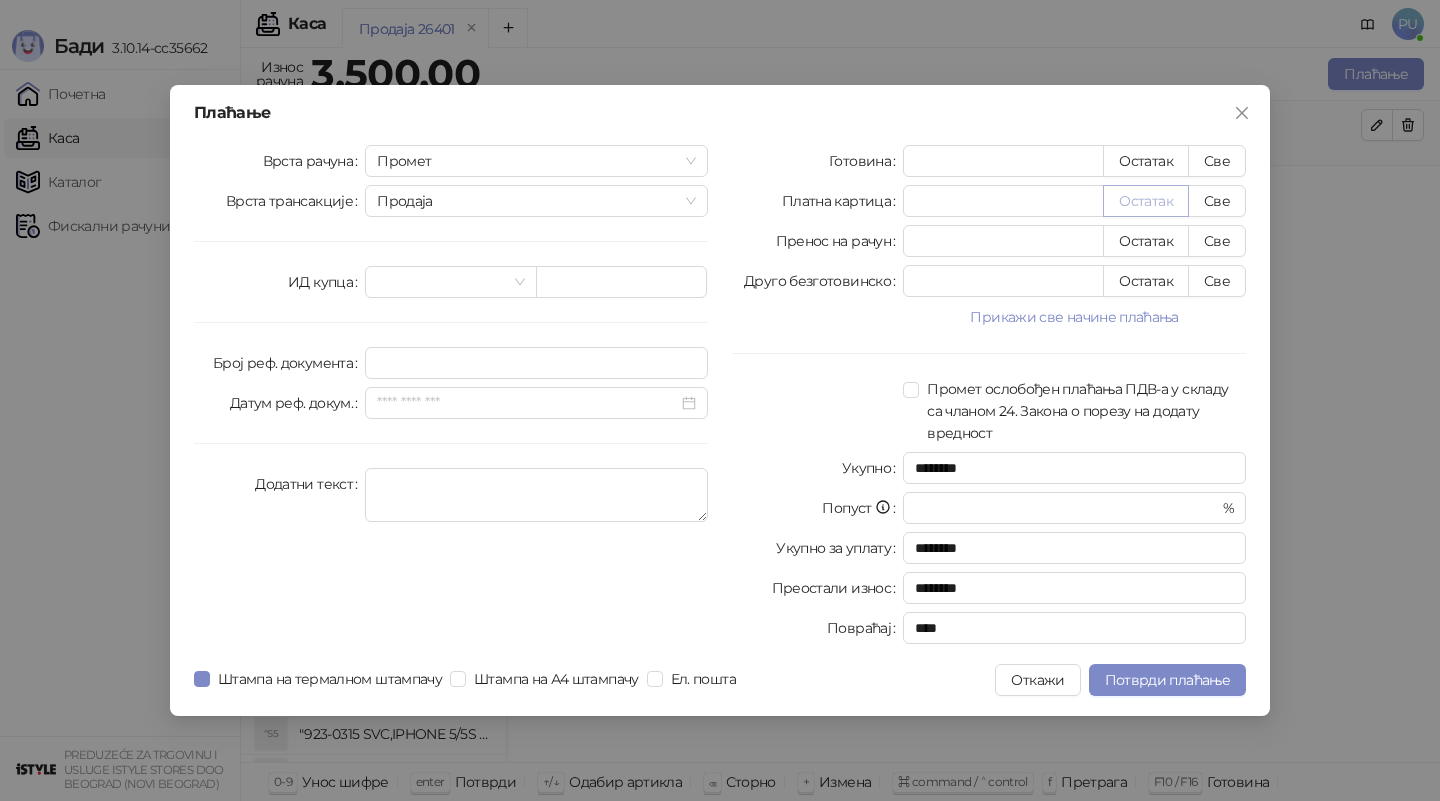 click on "Остатак" at bounding box center [1146, 201] 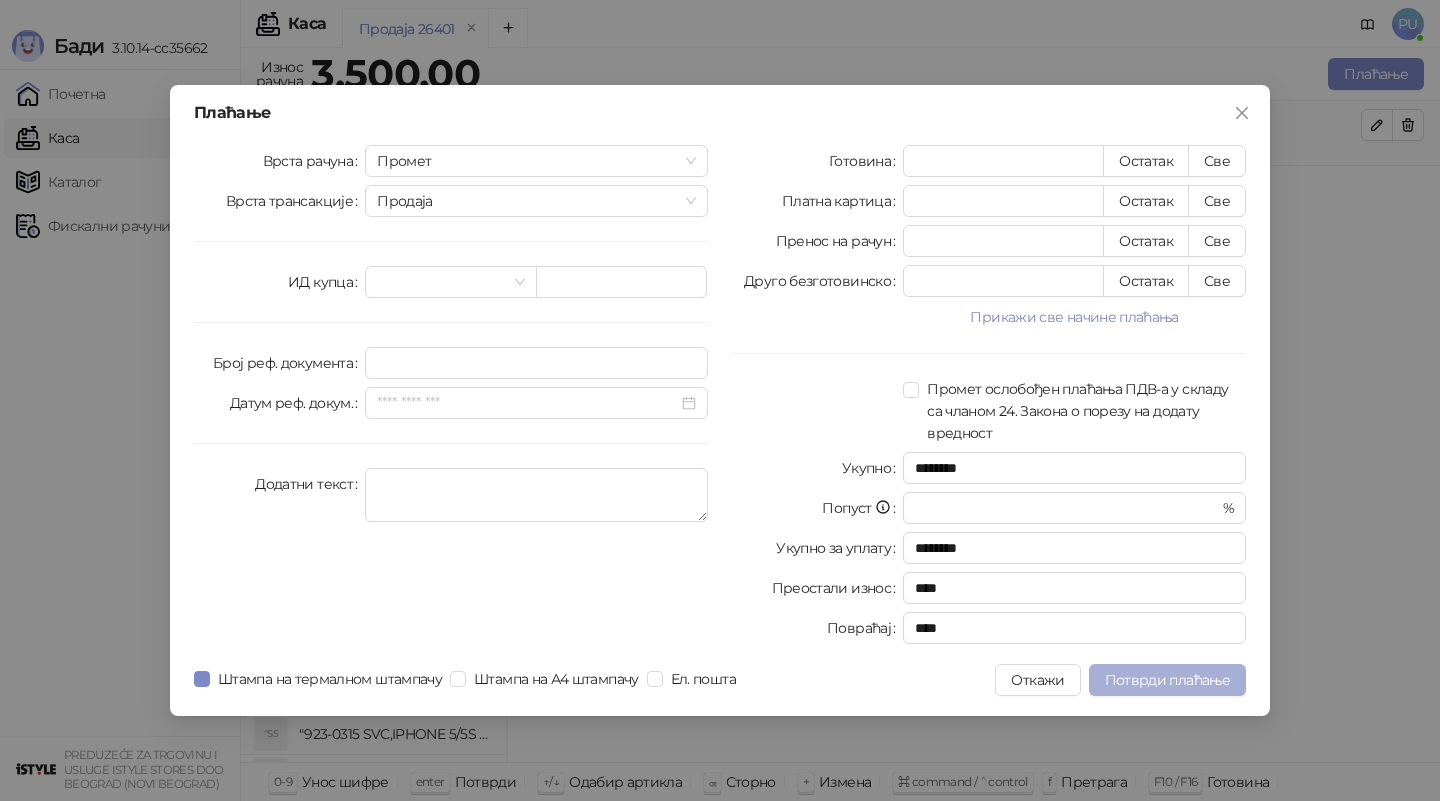 click on "Потврди плаћање" at bounding box center (1167, 680) 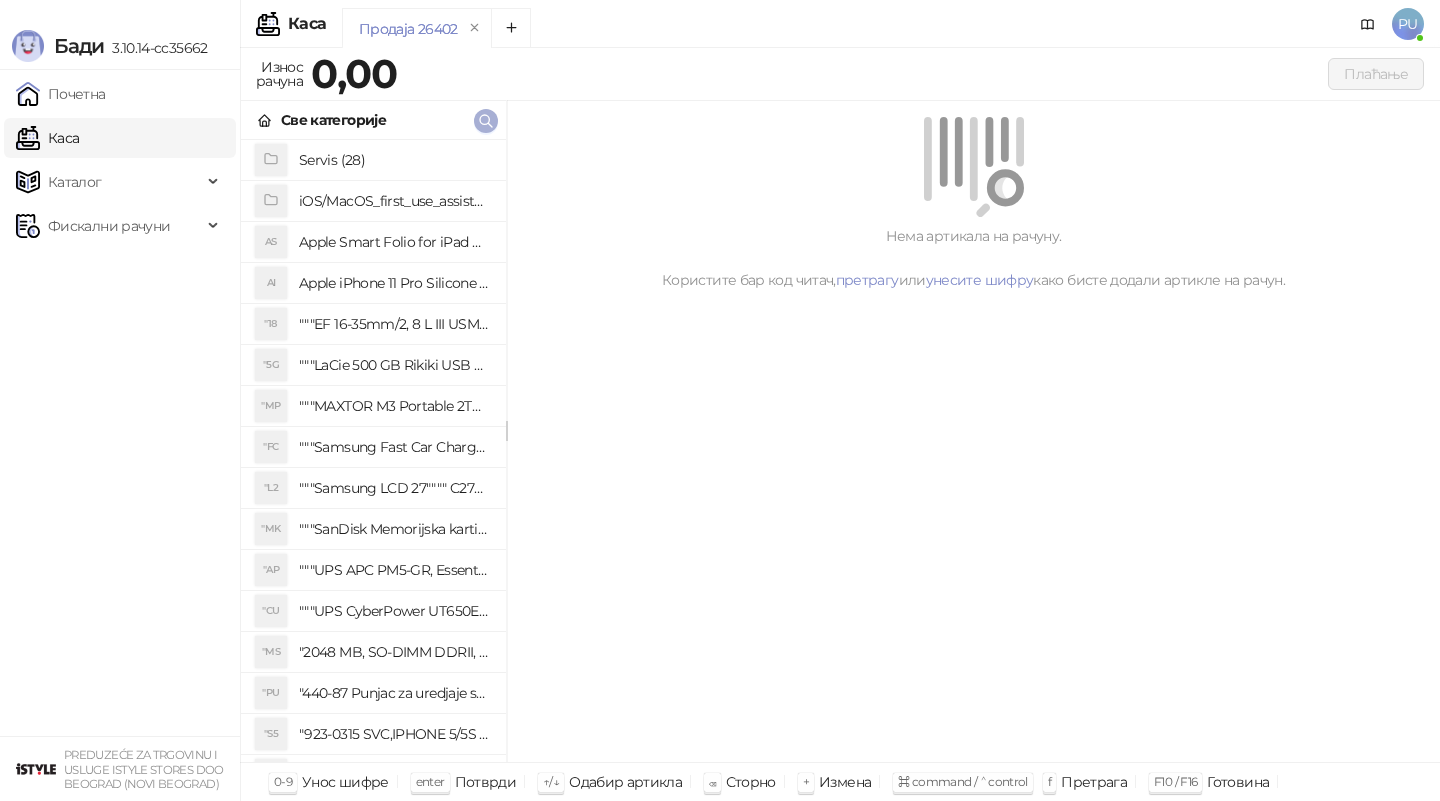 click 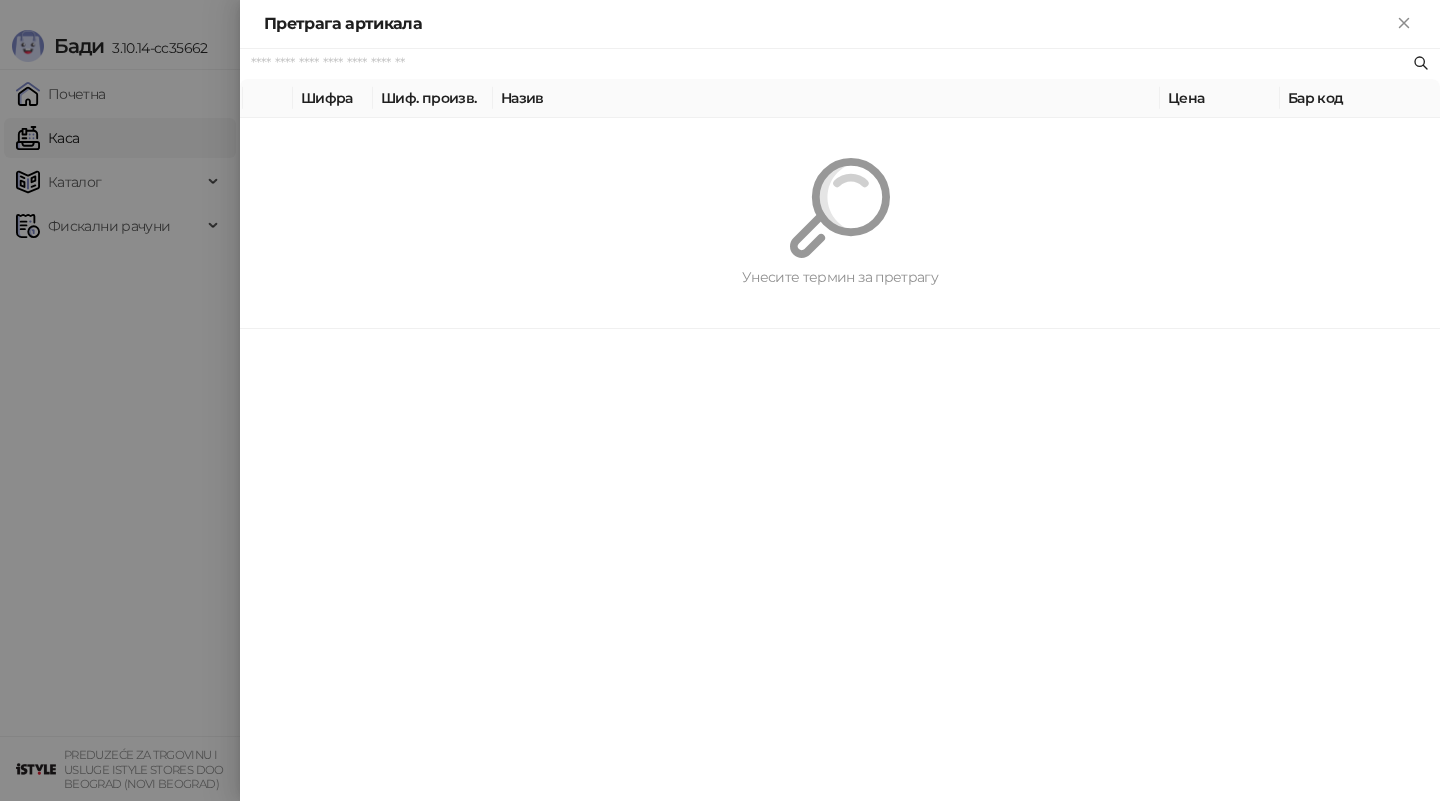 paste on "*********" 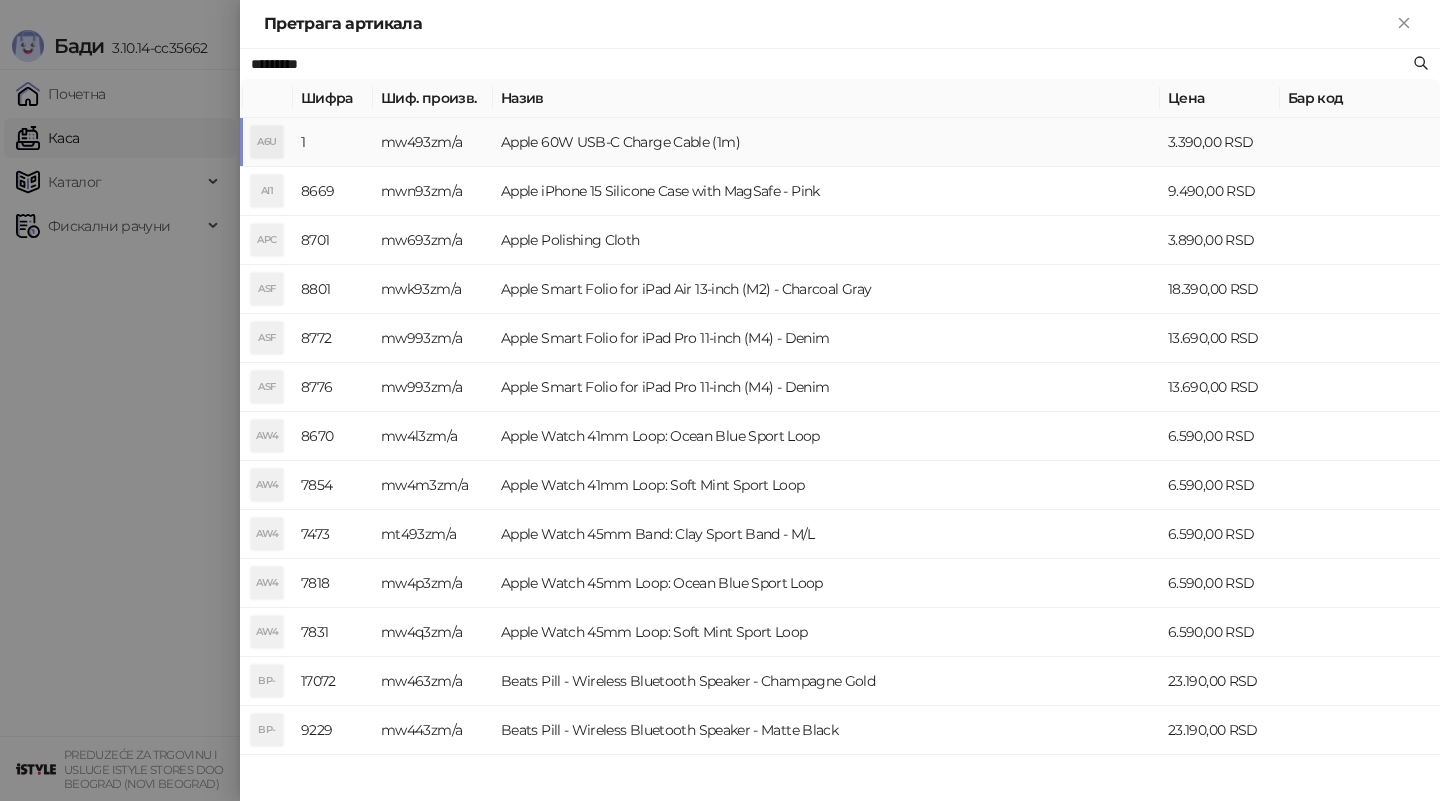 click on "Apple 60W USB-C Charge Cable (1m)" at bounding box center [826, 142] 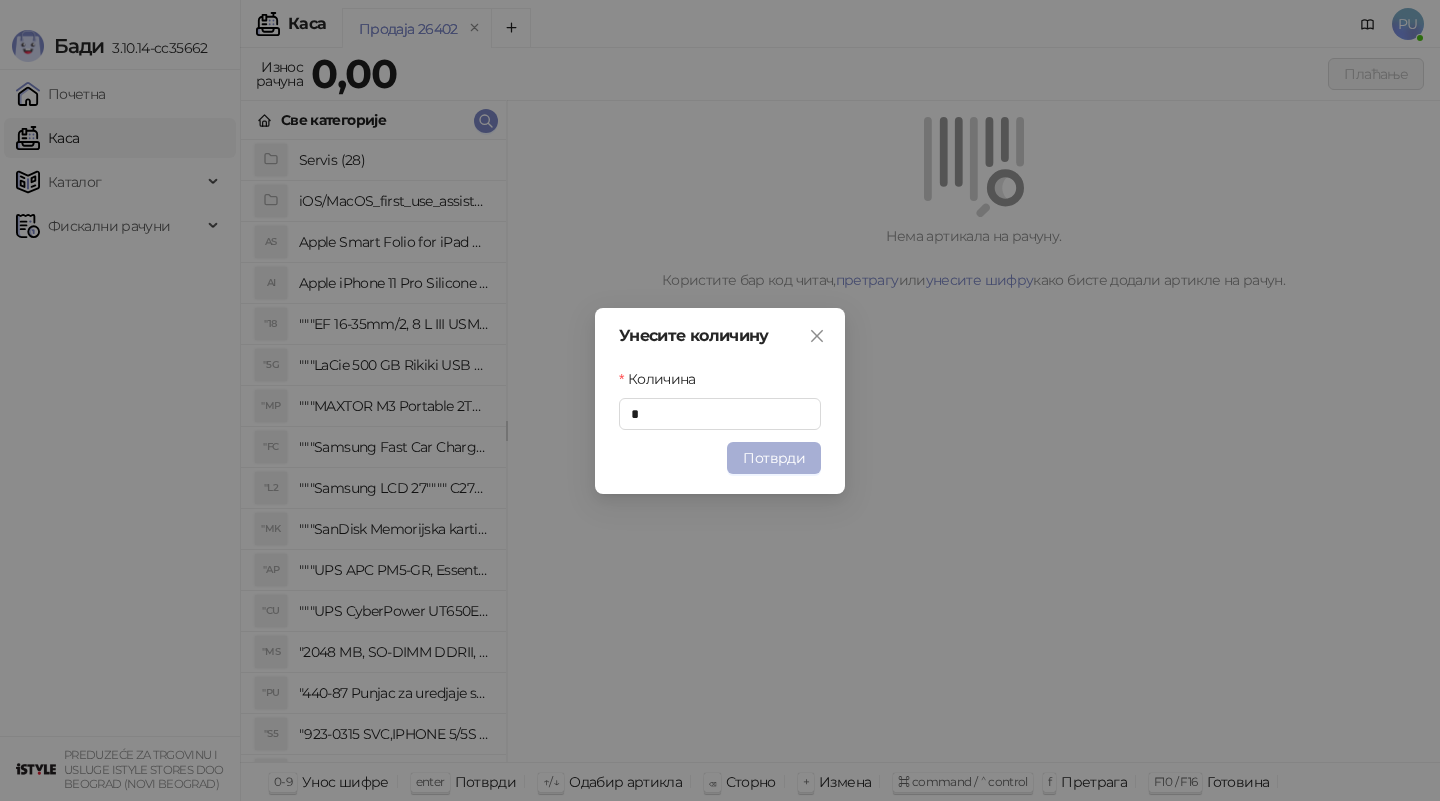 click on "Потврди" at bounding box center (774, 458) 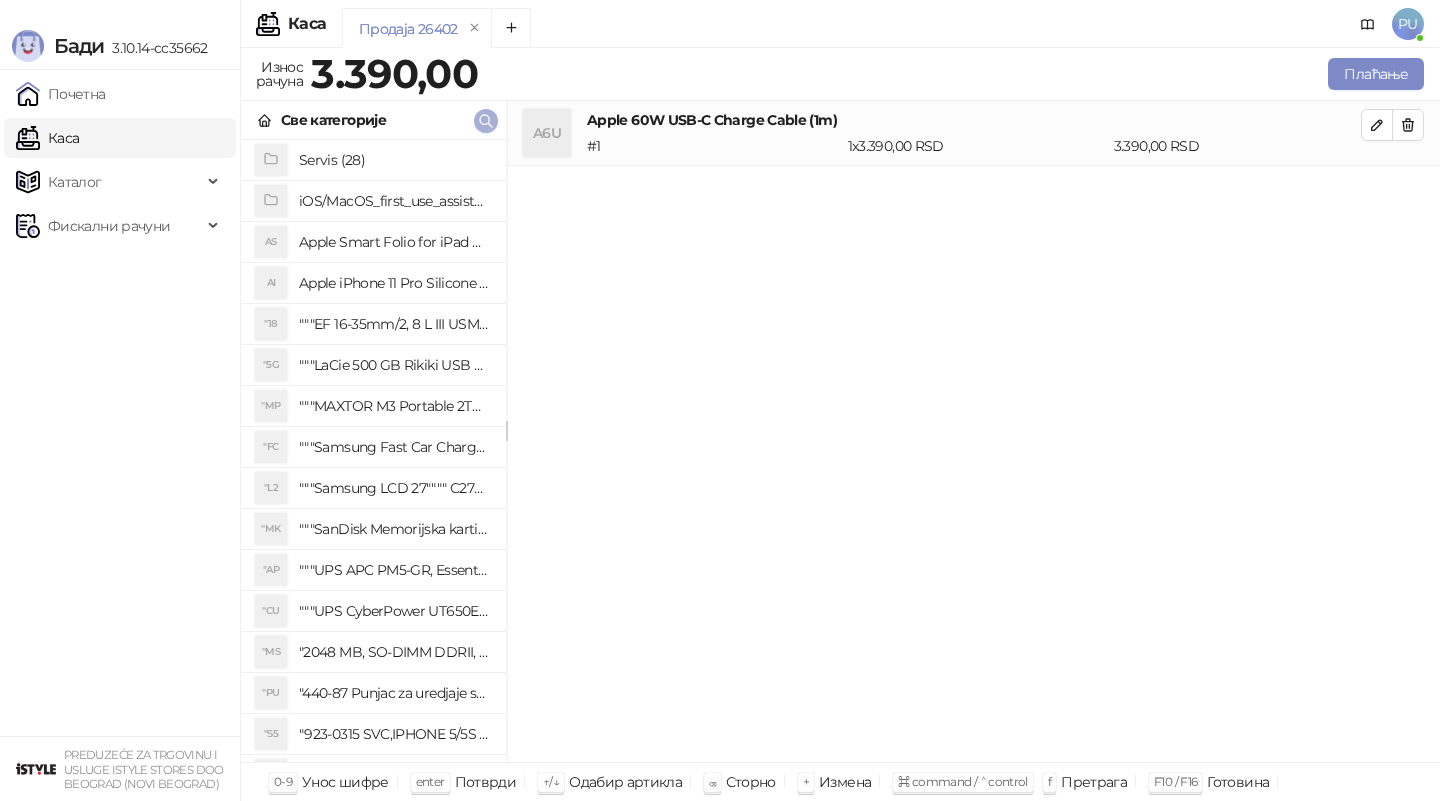 click 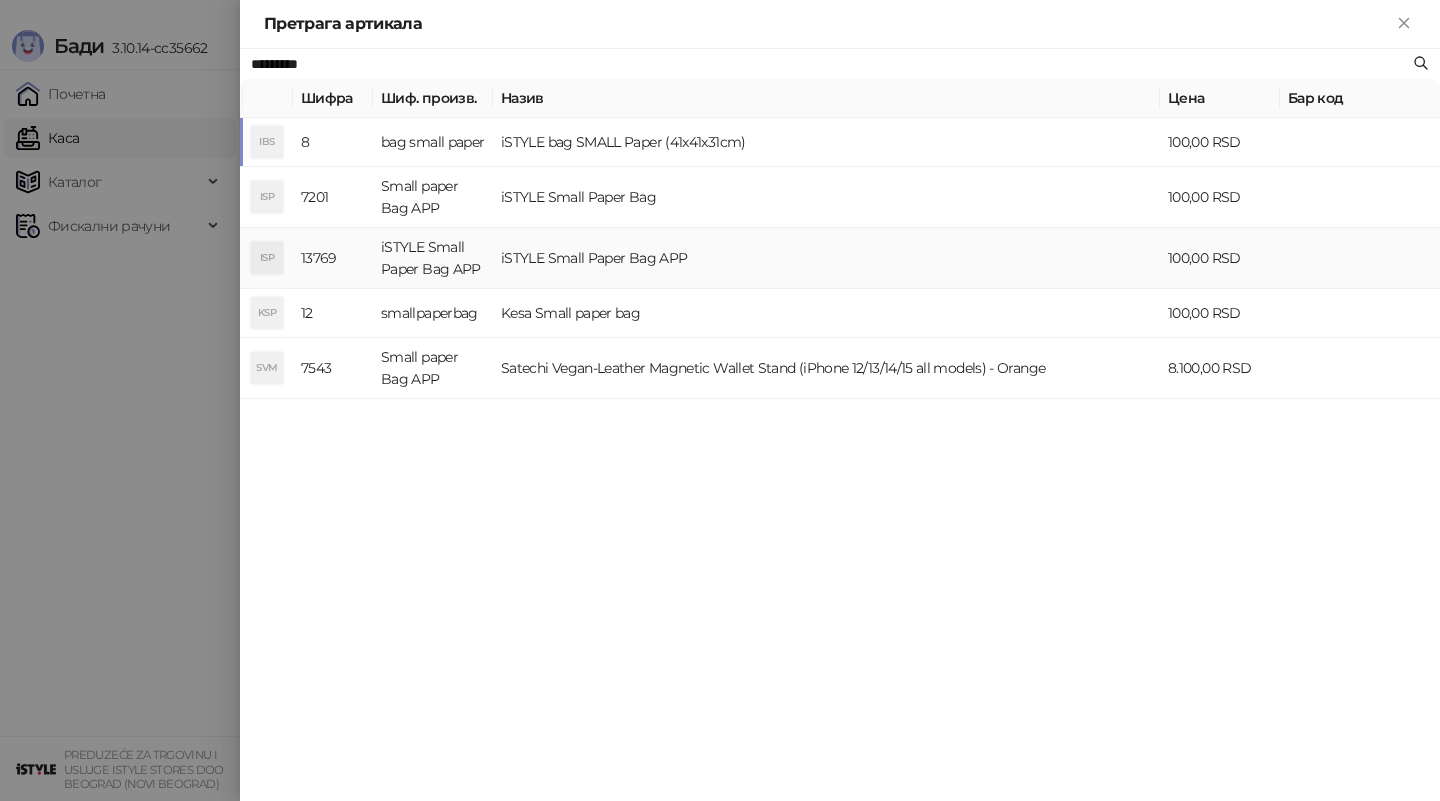 type on "*********" 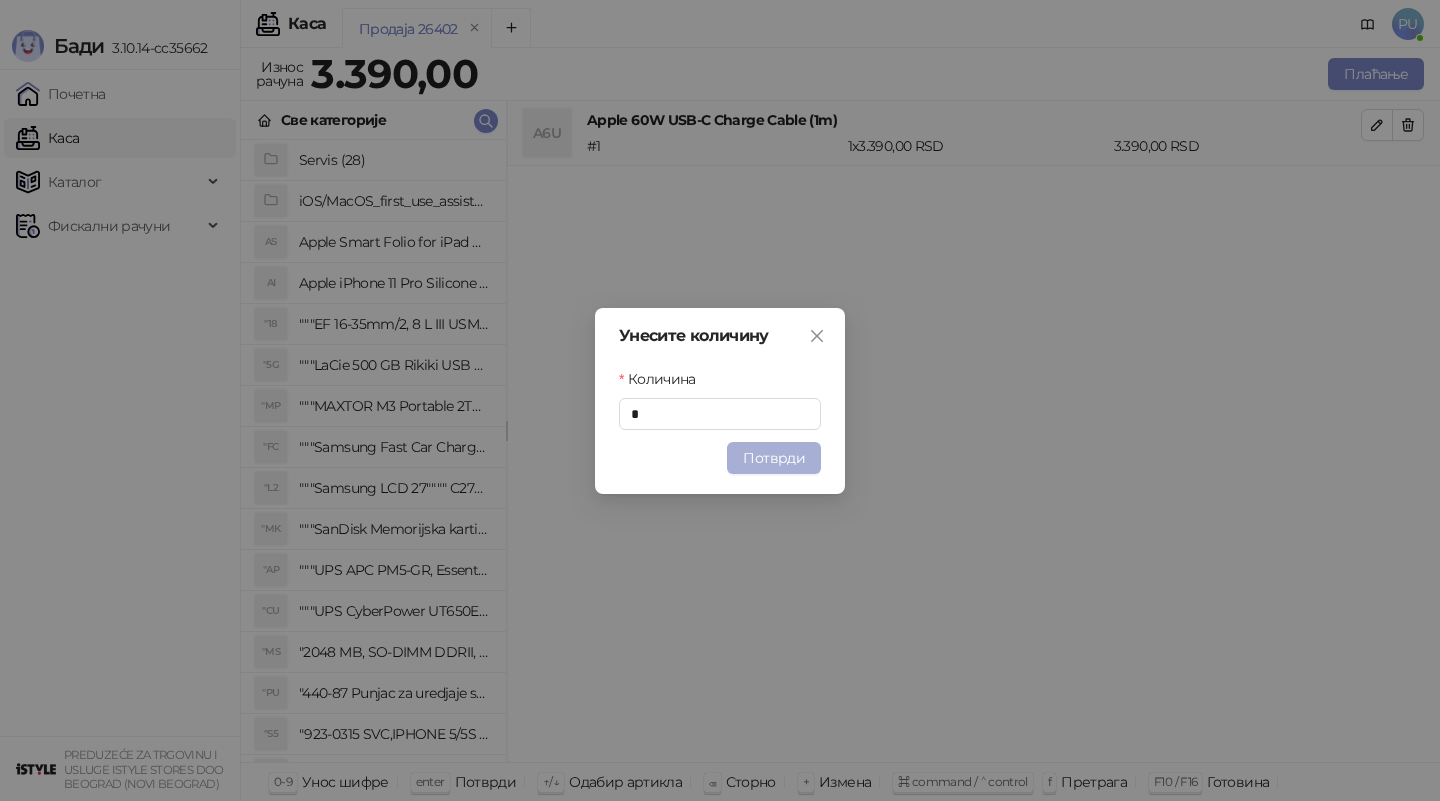 click on "Потврди" at bounding box center [774, 458] 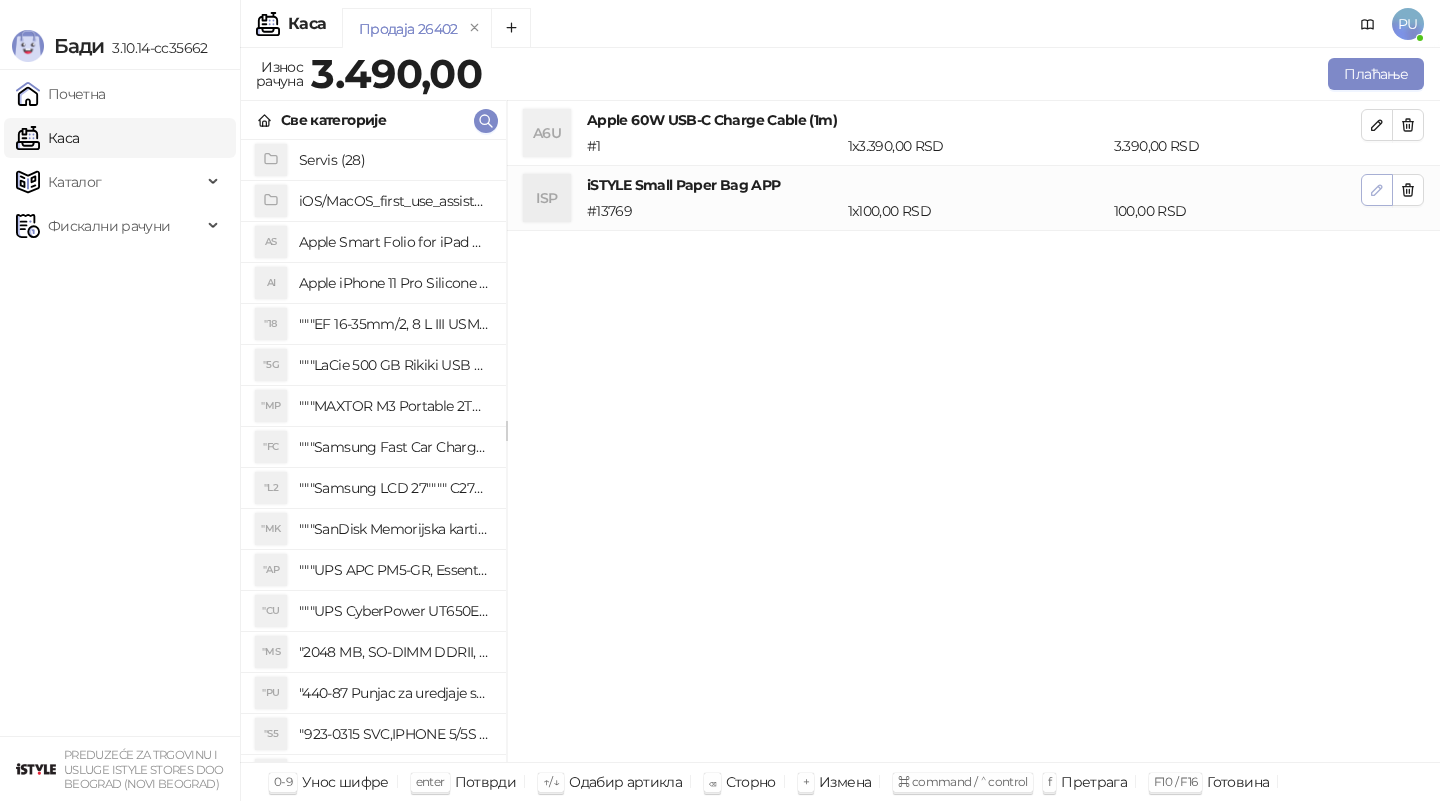 click 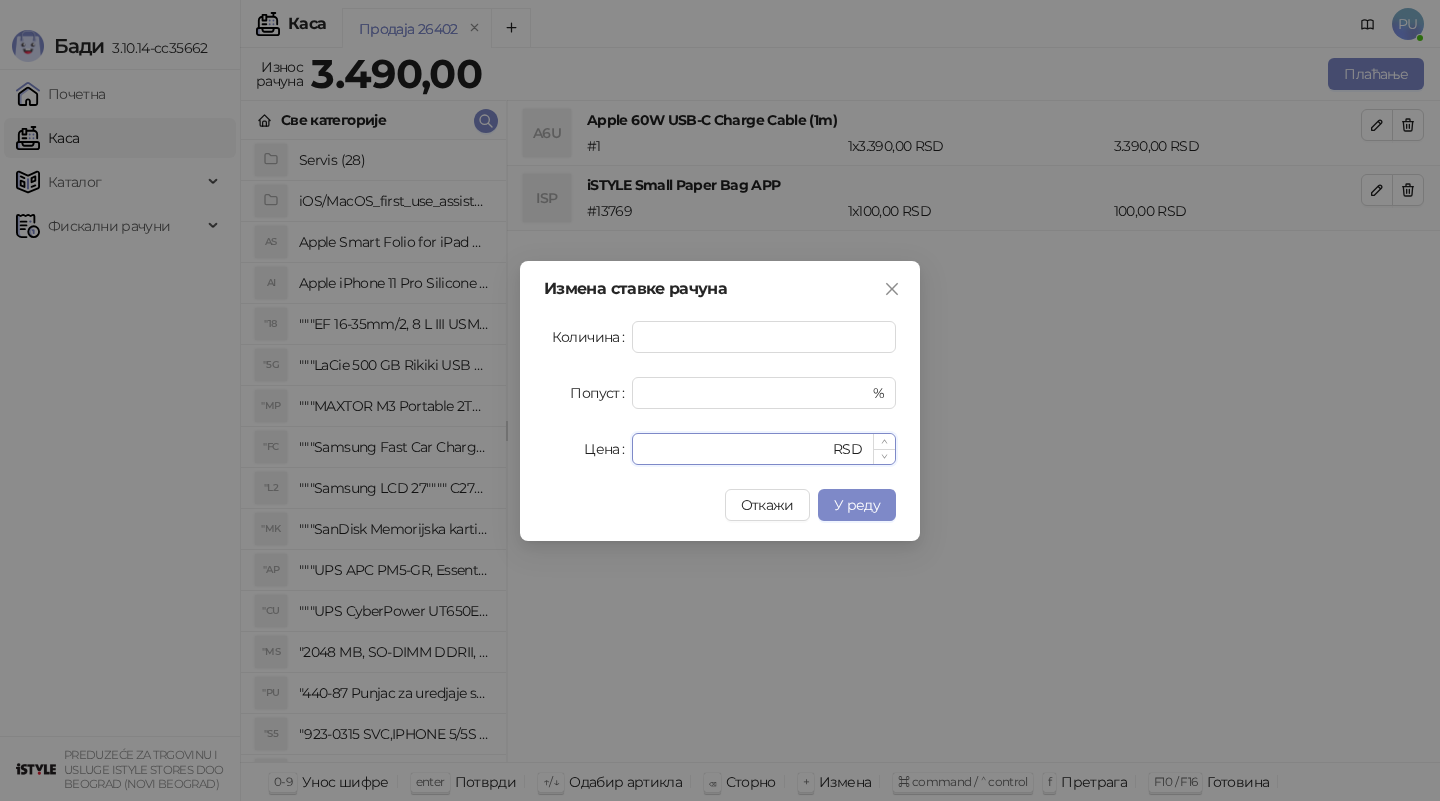 click on "***" at bounding box center (736, 449) 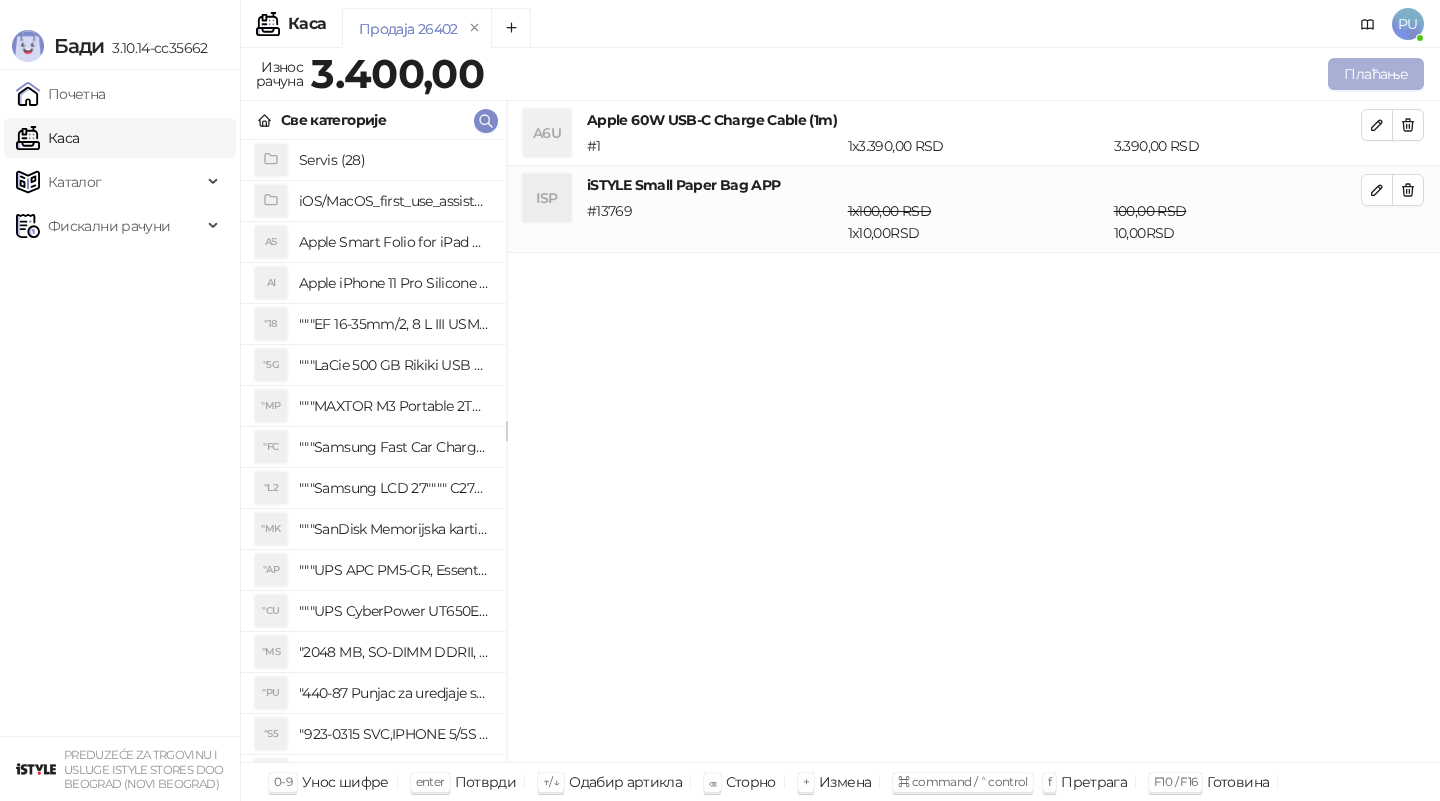 click on "Плаћање" at bounding box center (1376, 74) 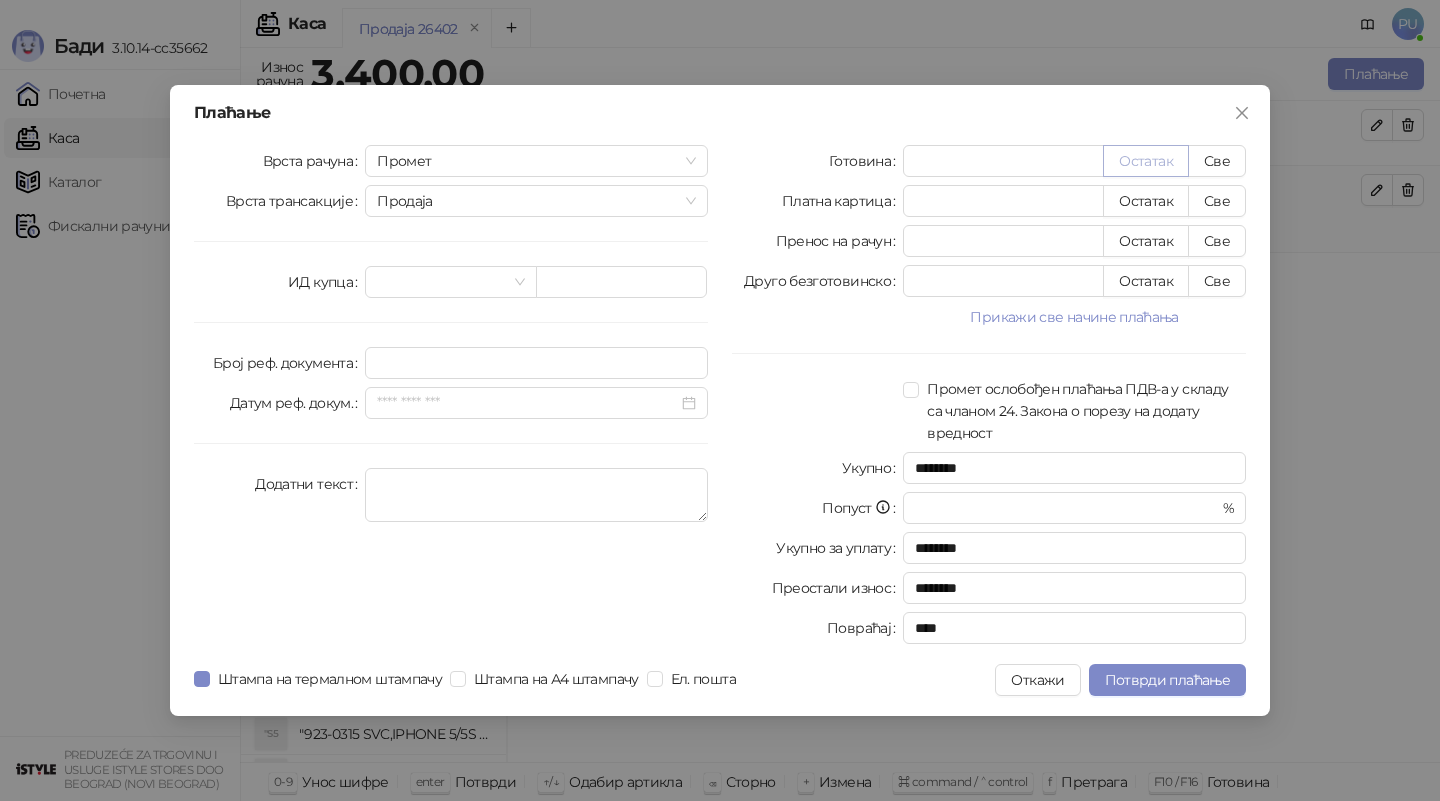 click on "Остатак" at bounding box center (1146, 161) 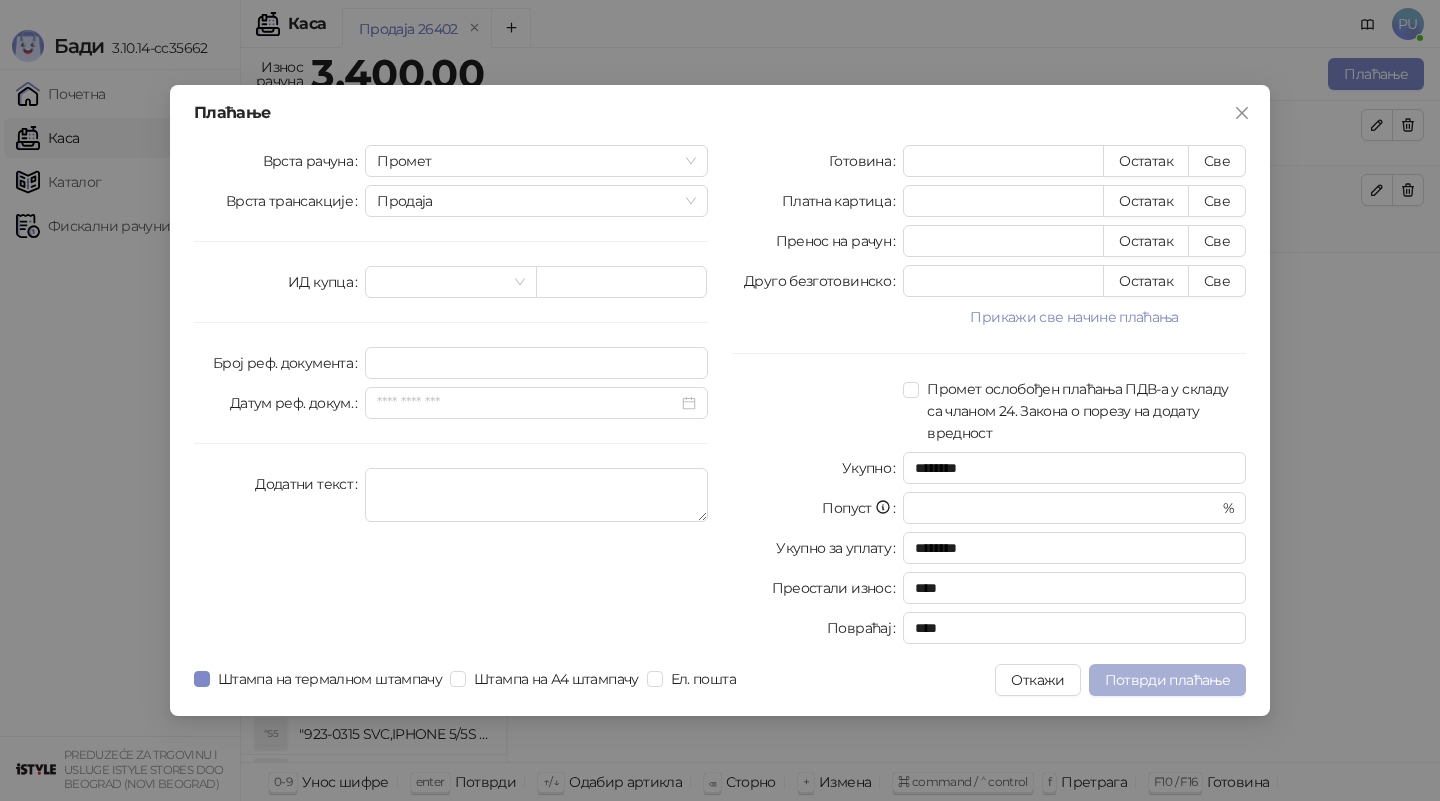 click on "Потврди плаћање" at bounding box center [1167, 680] 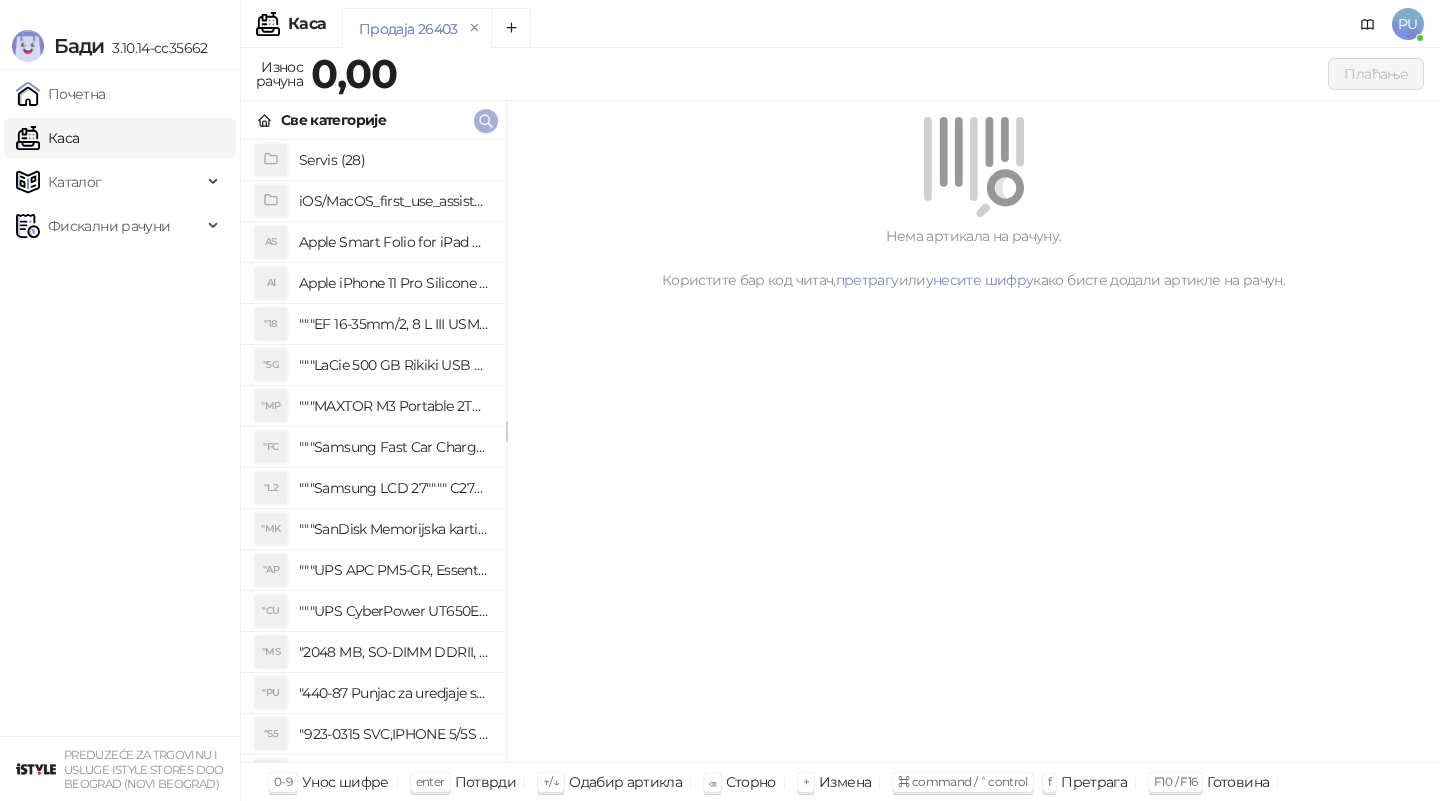 click 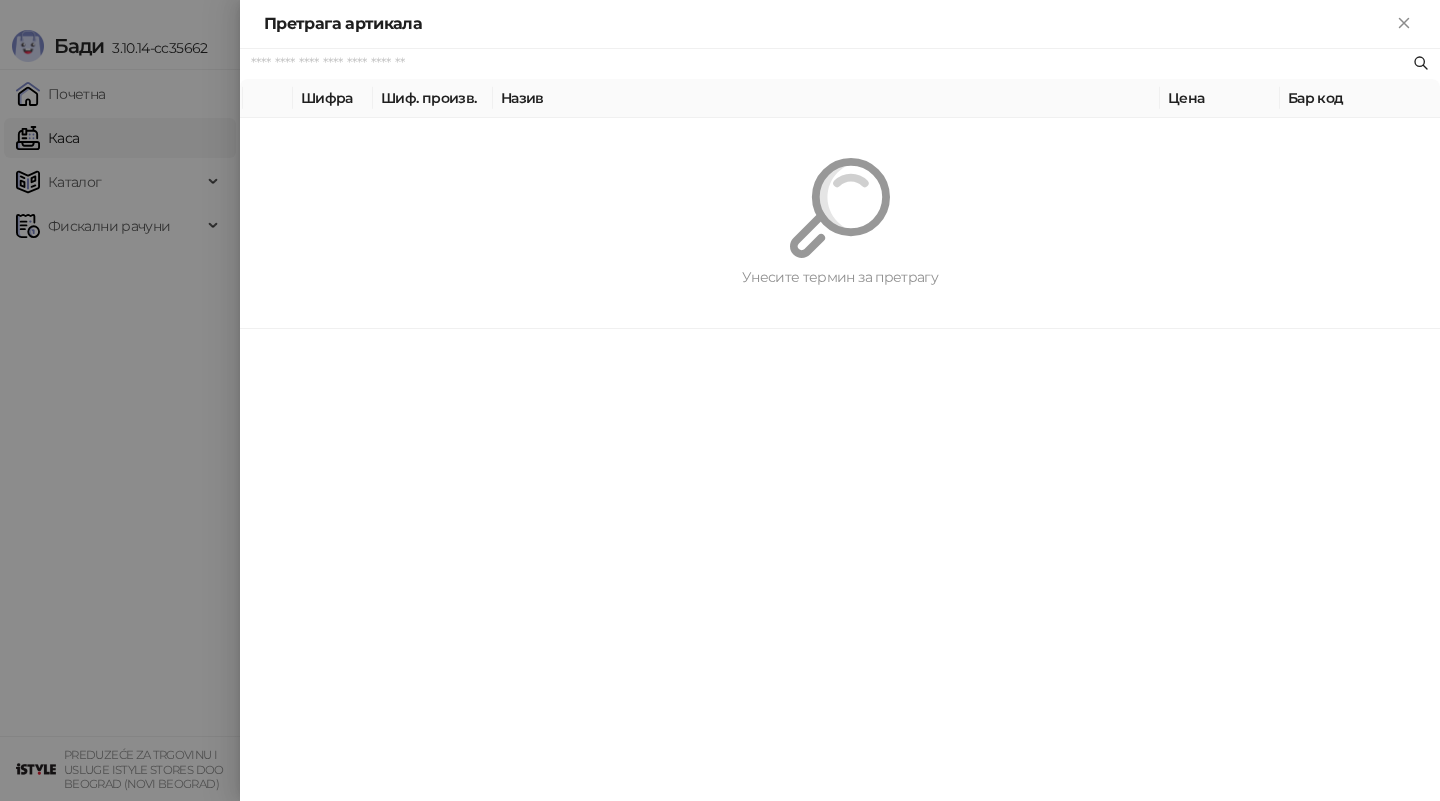 paste on "*********" 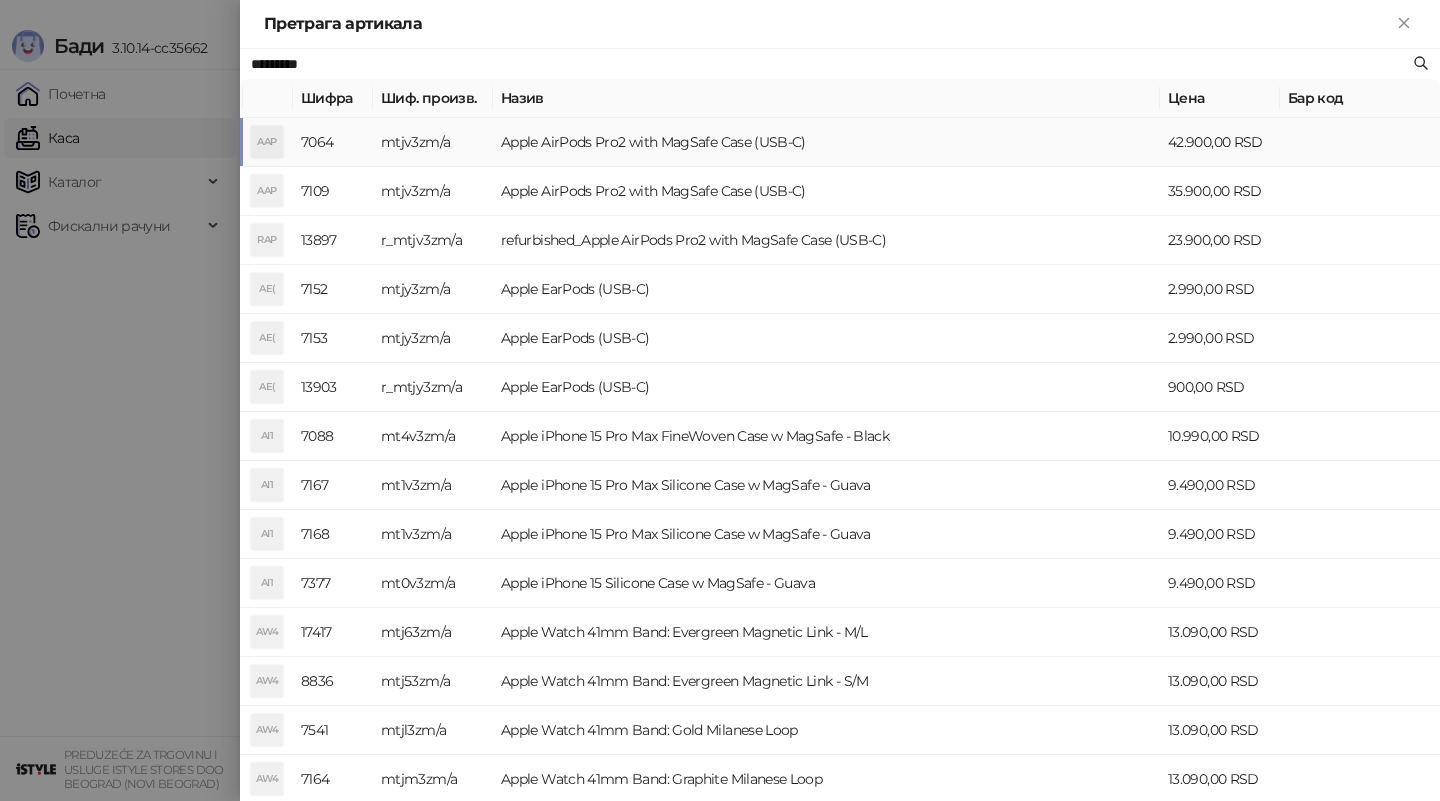 click on "Apple AirPods Pro2 with MagSafe Case (USB-C)" at bounding box center [826, 142] 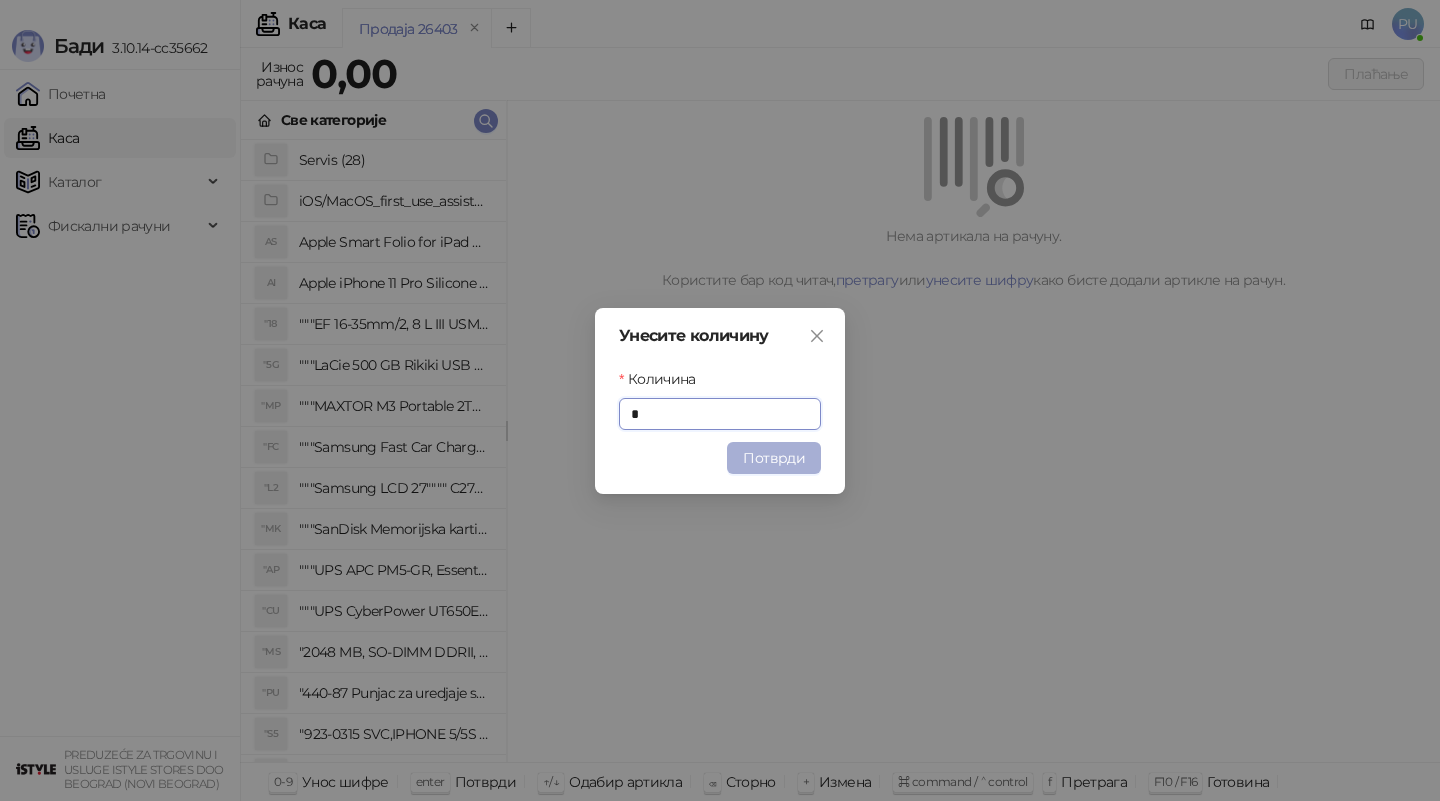 click on "Потврди" at bounding box center (774, 458) 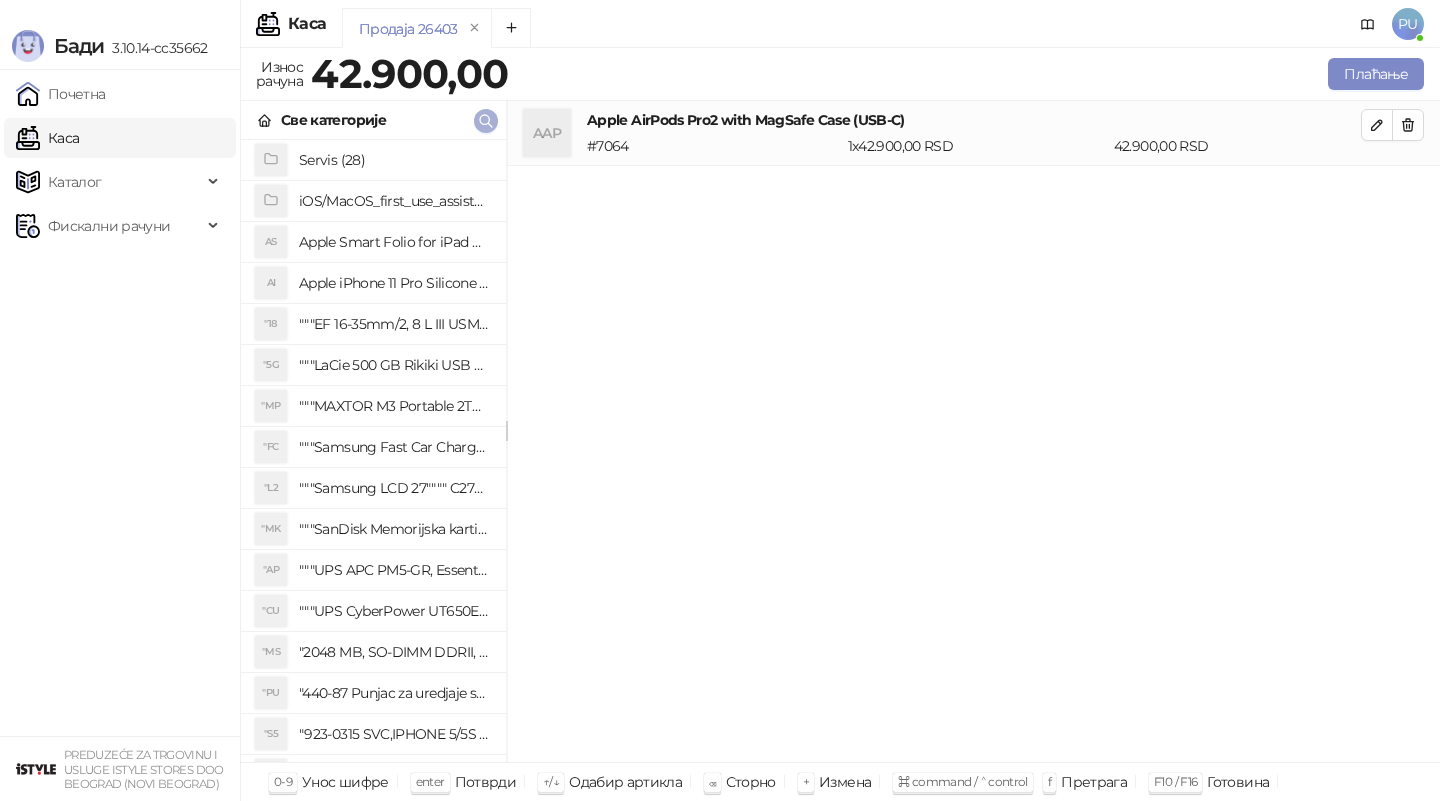 click 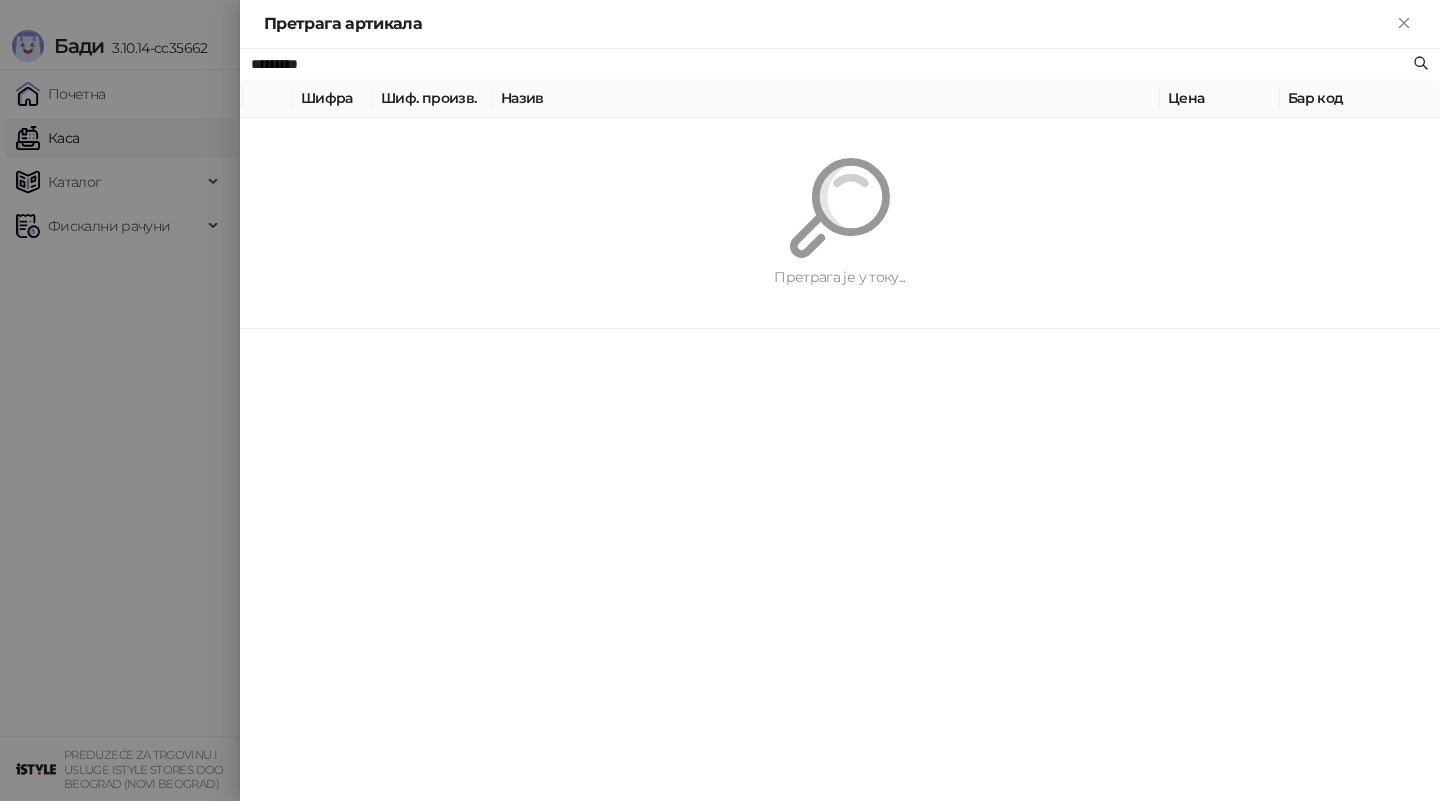 paste on "****" 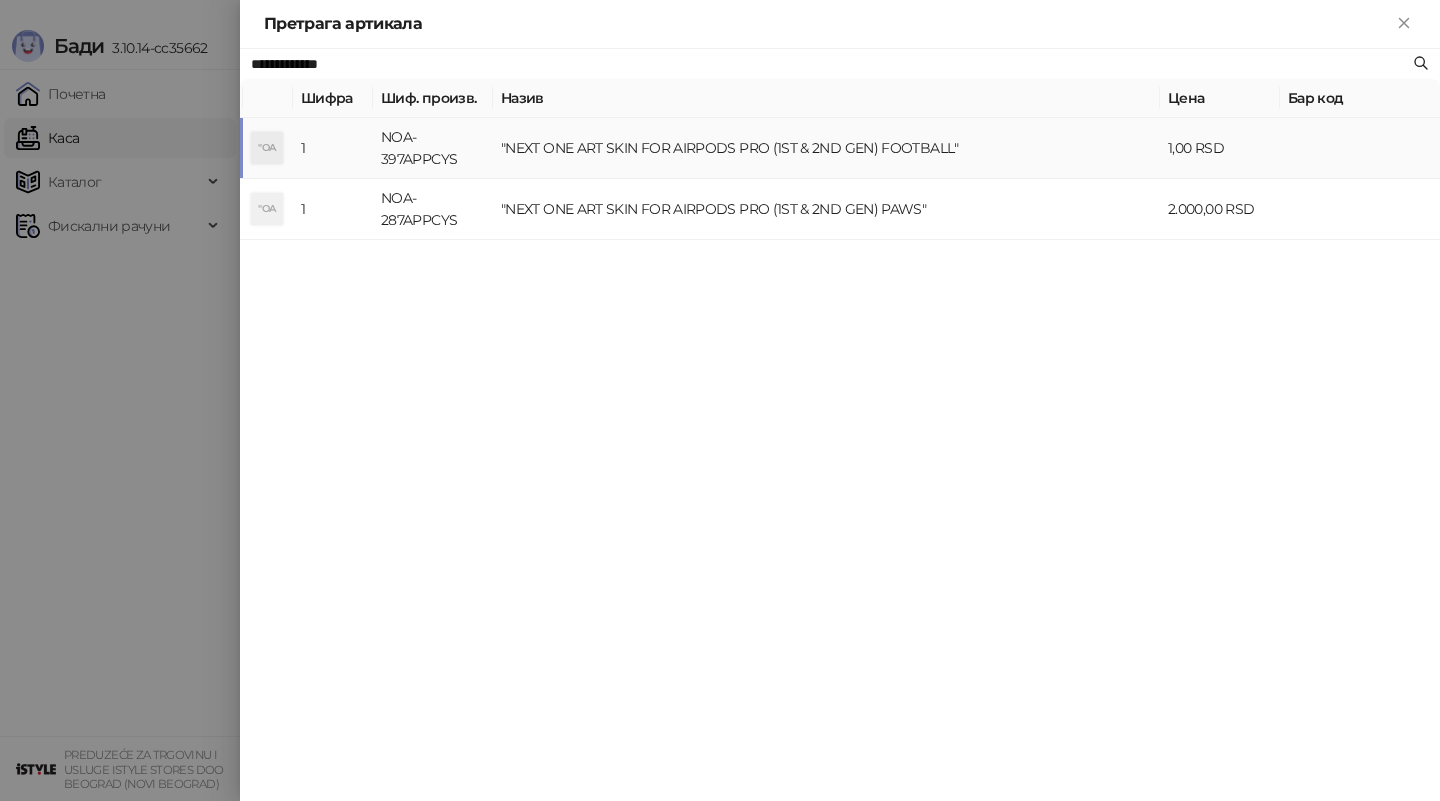 click on ""NEXT ONE ART SKIN FOR AIRPODS PRO (1ST & 2ND GEN) FOOTBALL"" at bounding box center [826, 148] 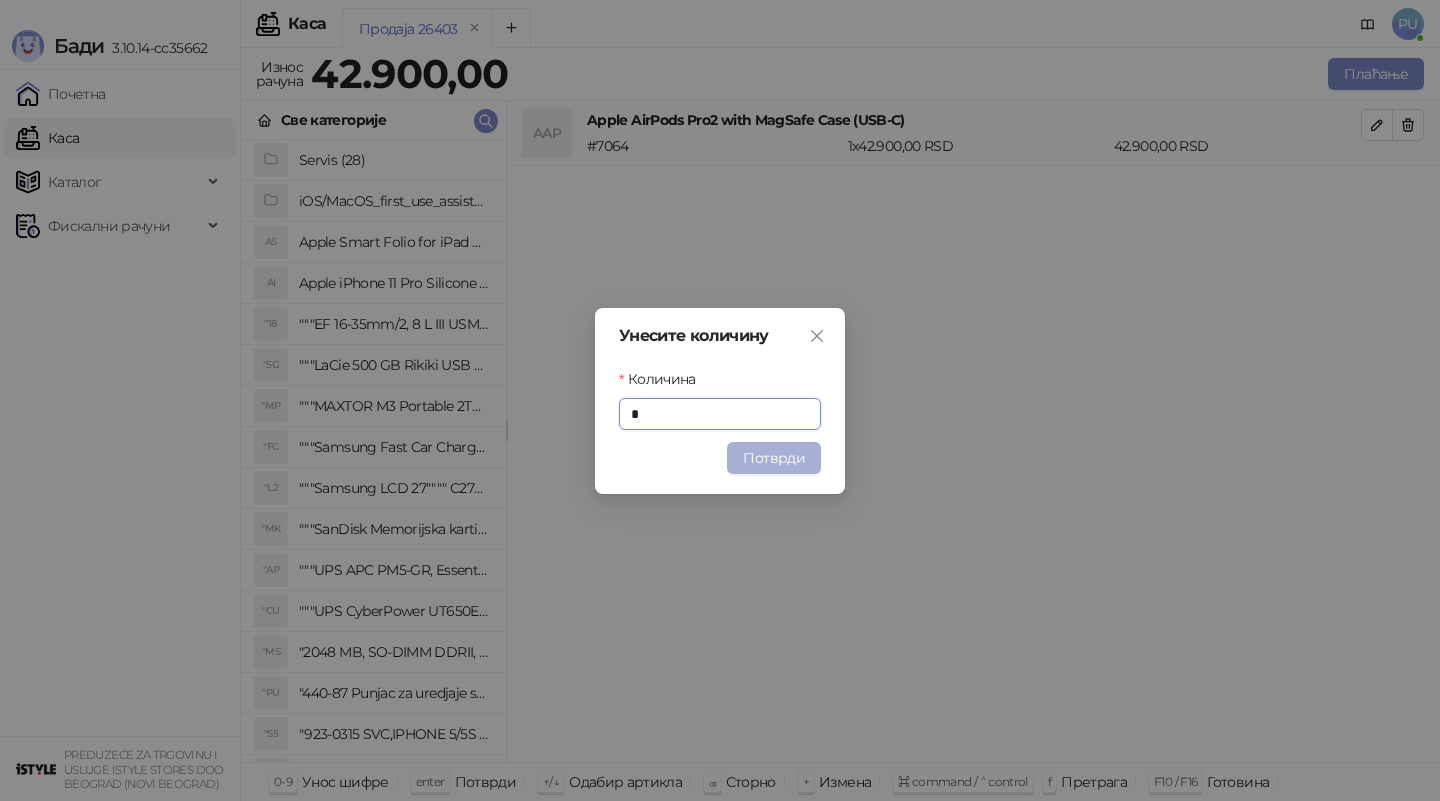 click on "Потврди" at bounding box center [774, 458] 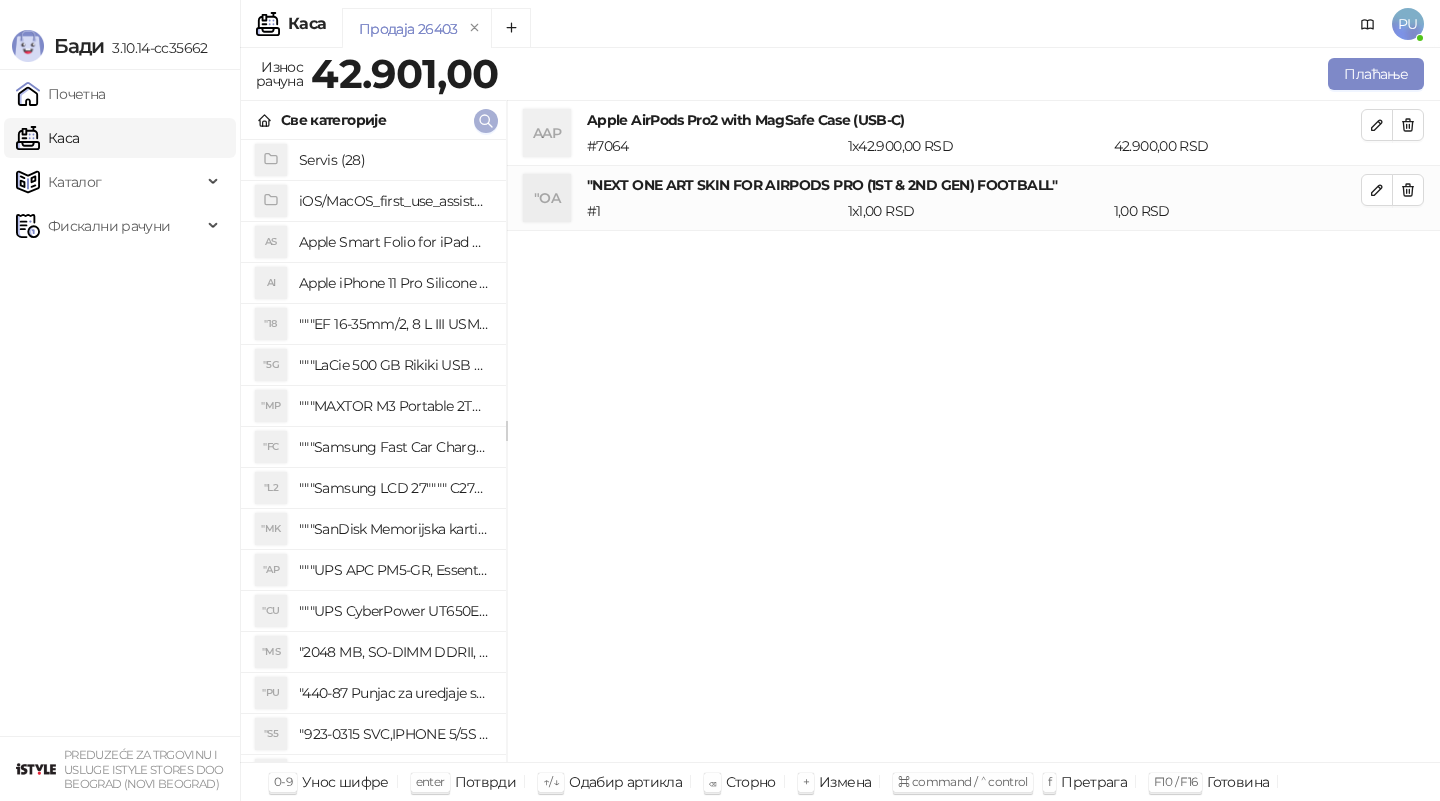 click at bounding box center [486, 120] 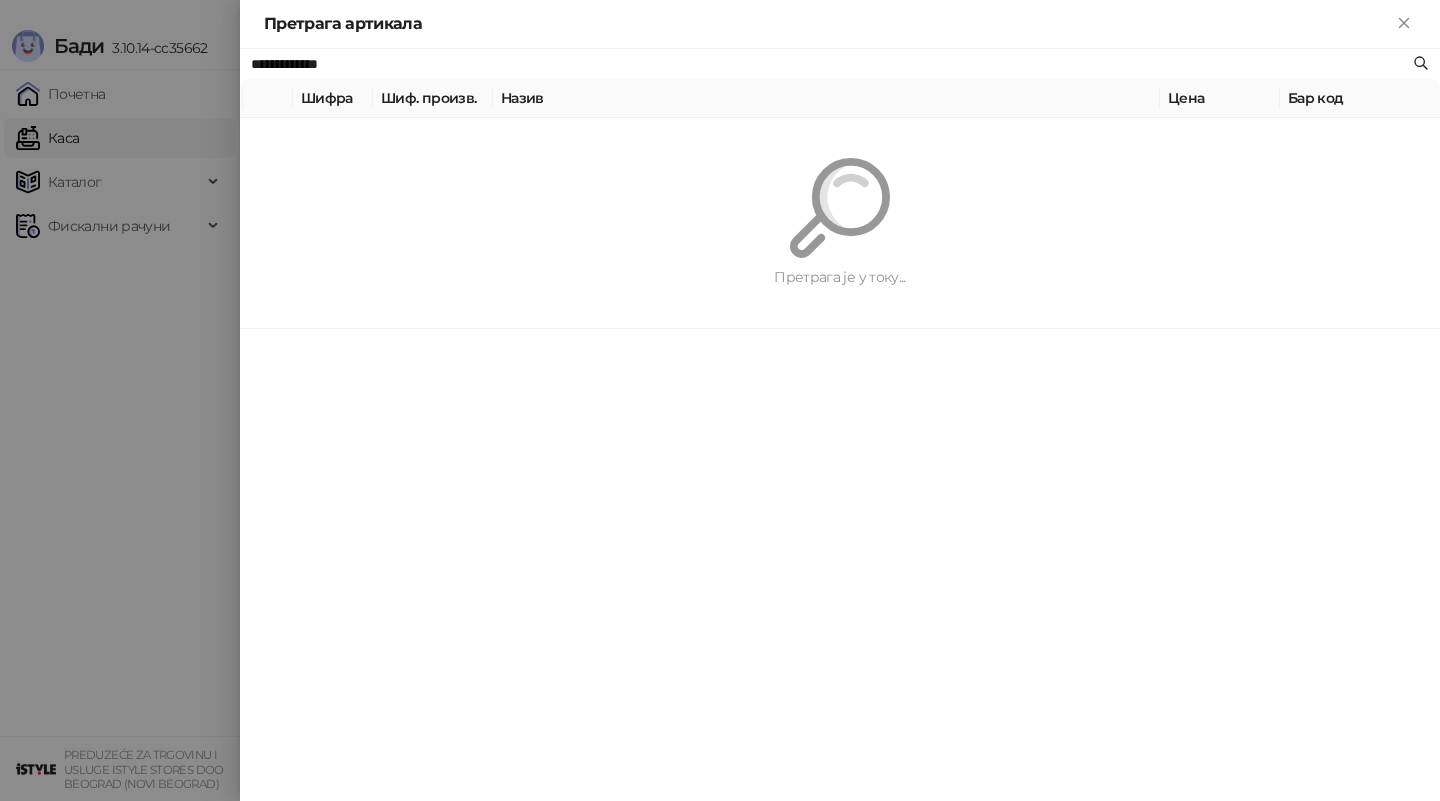 paste on "******" 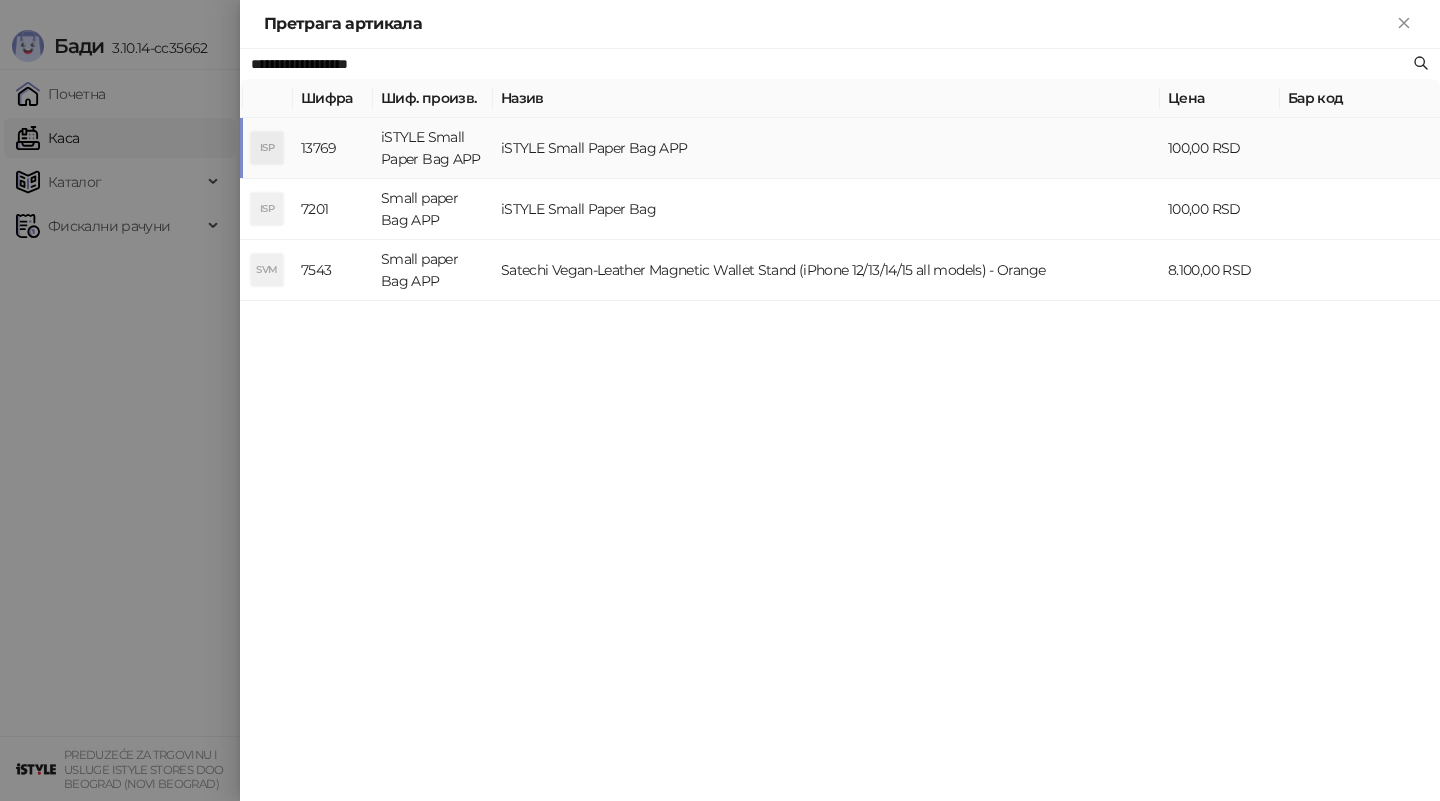 type on "**********" 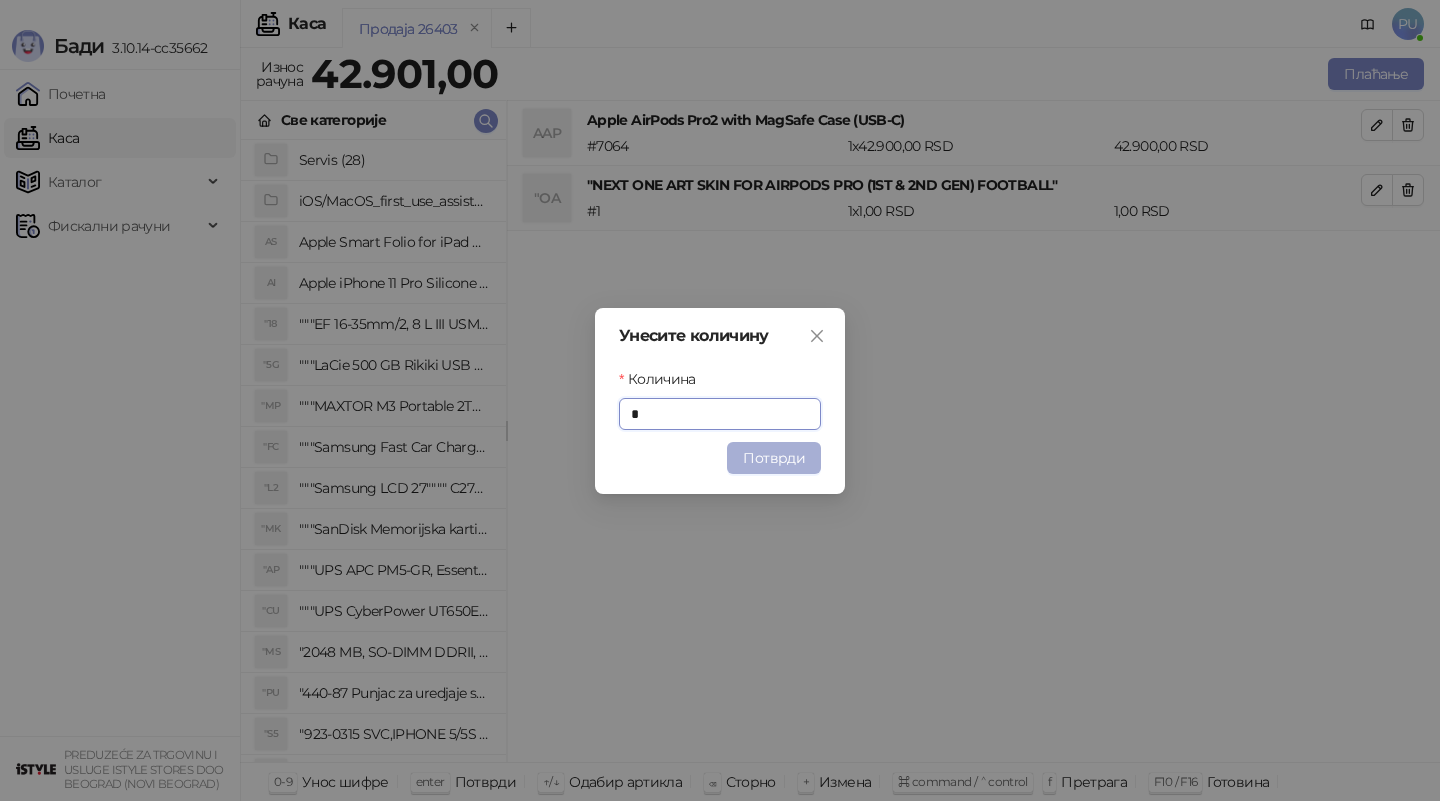 click on "Потврди" at bounding box center [774, 458] 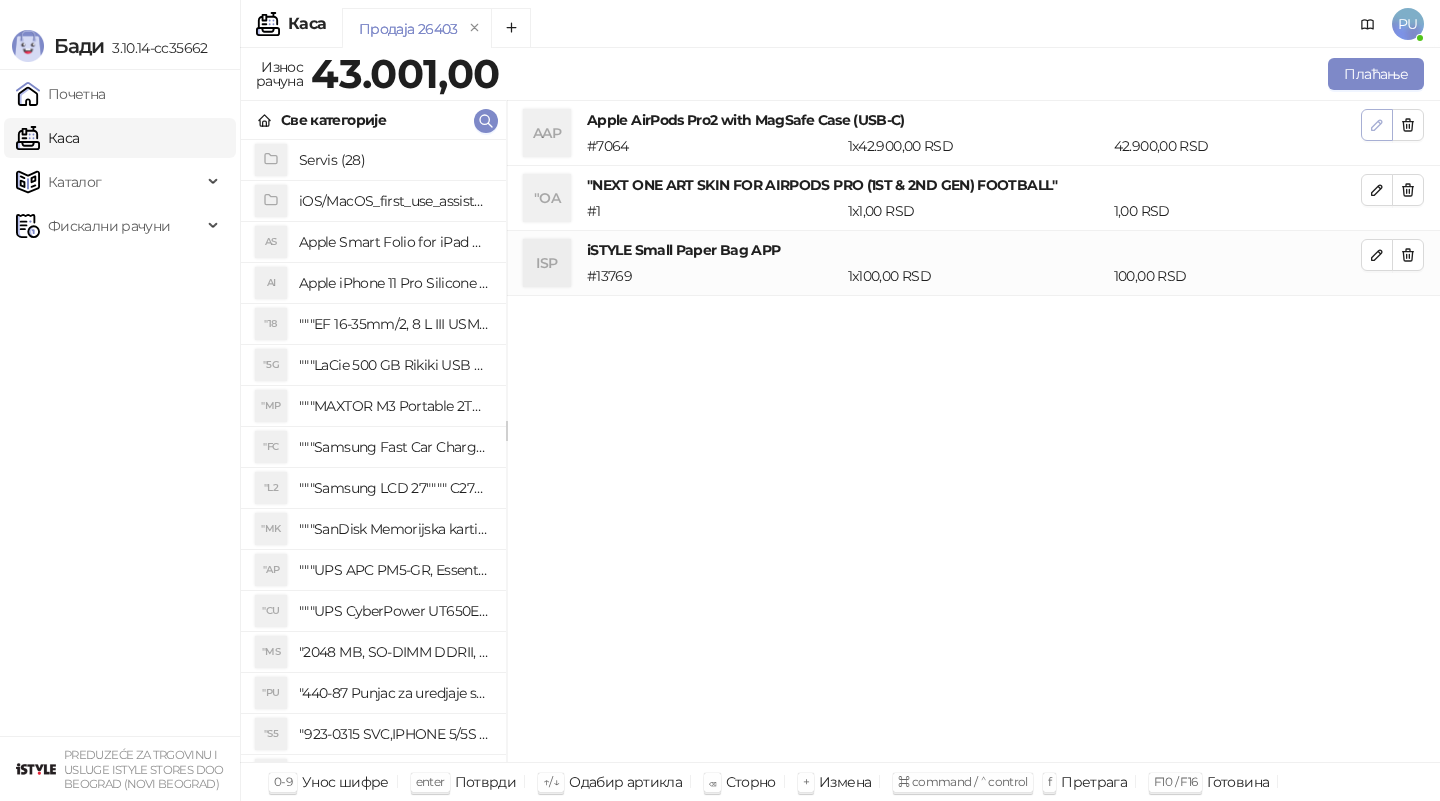 click 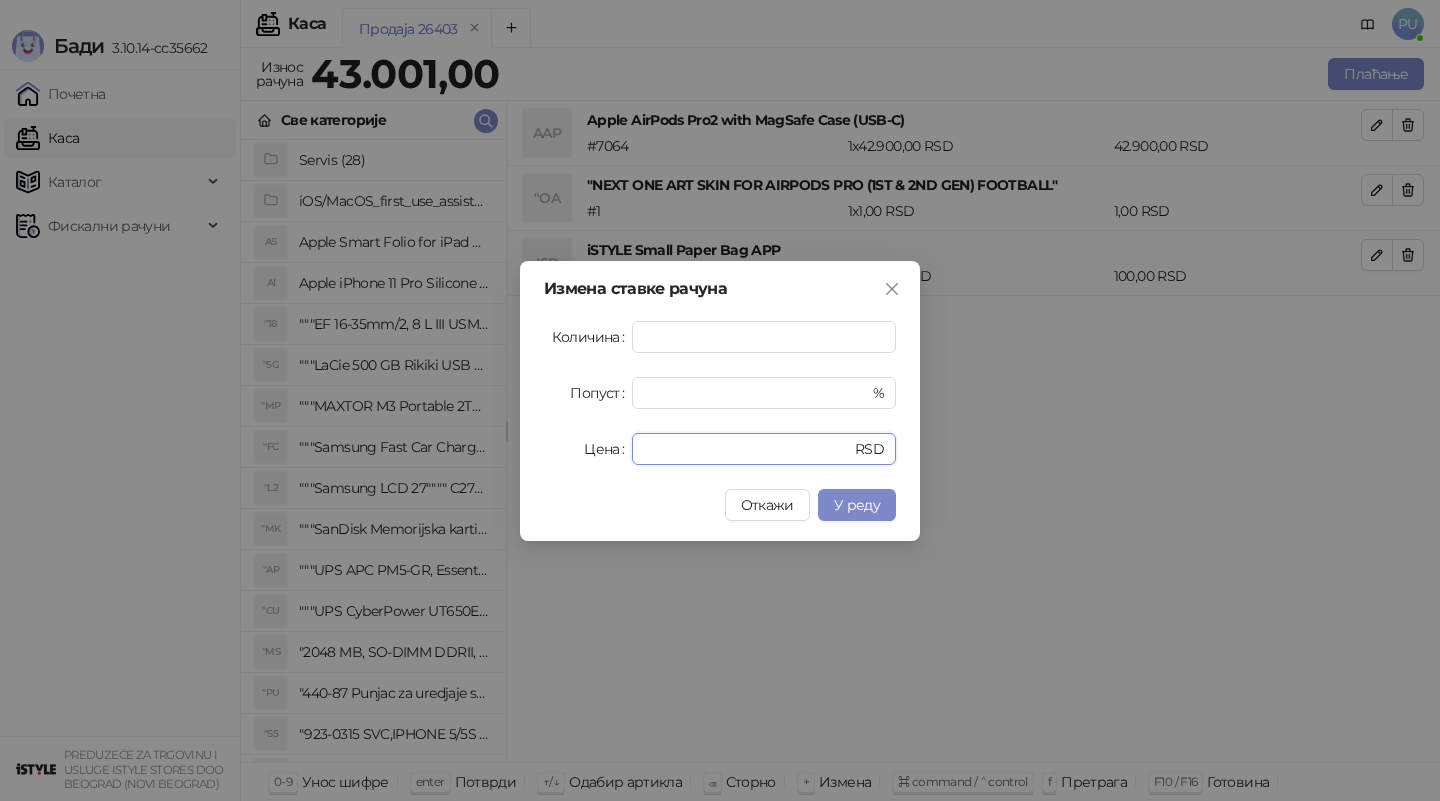 drag, startPoint x: 690, startPoint y: 452, endPoint x: 486, endPoint y: 452, distance: 204 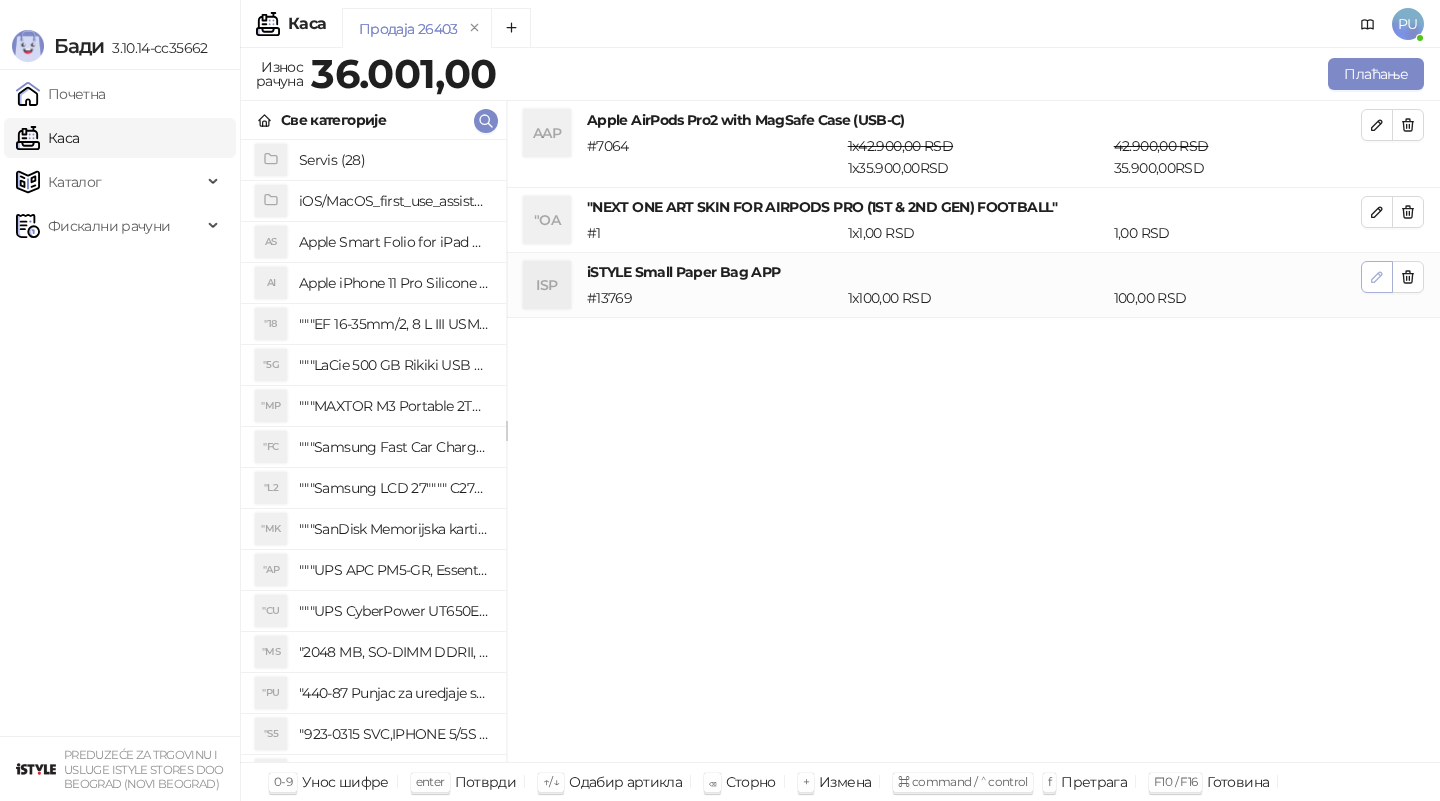 click 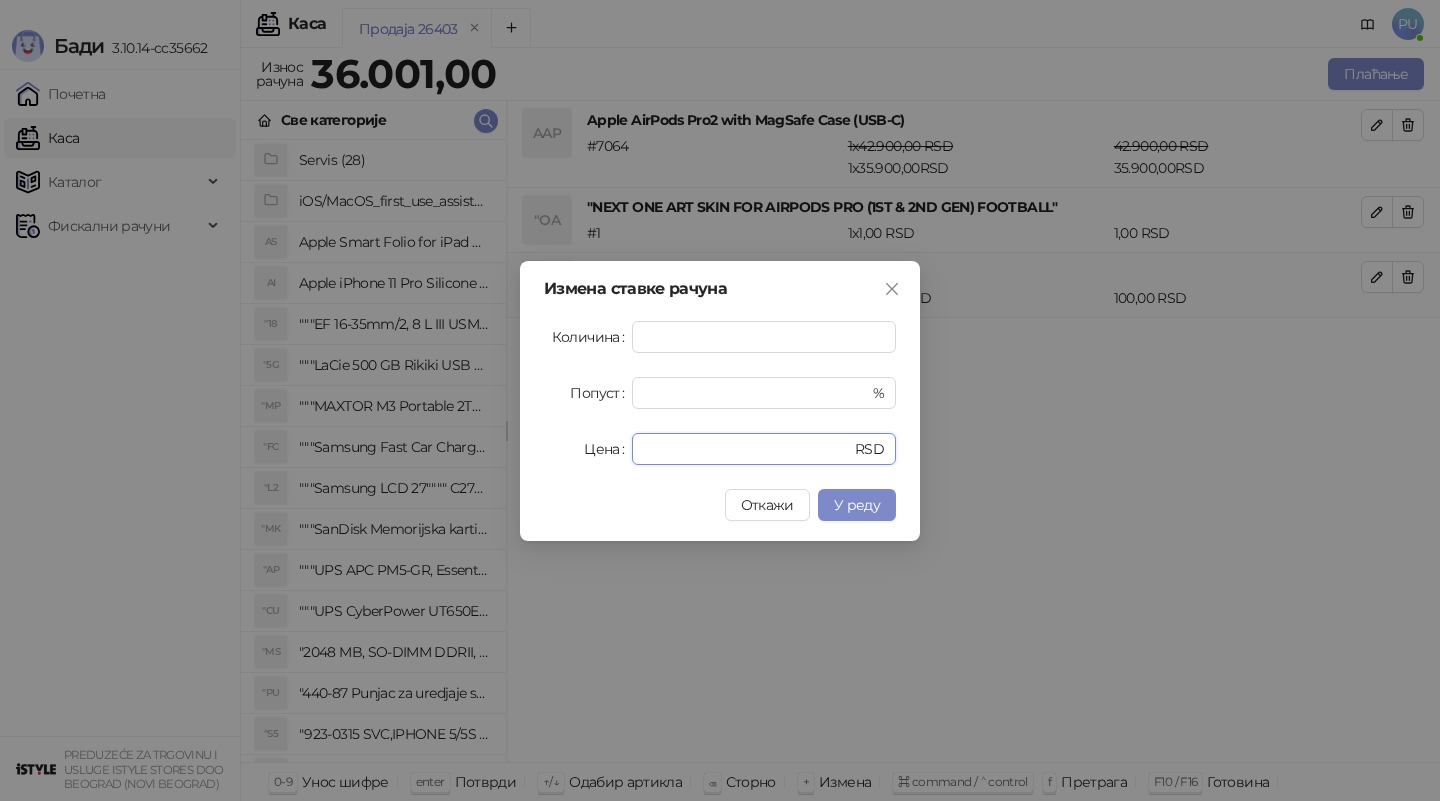 drag, startPoint x: 764, startPoint y: 451, endPoint x: 535, endPoint y: 451, distance: 229 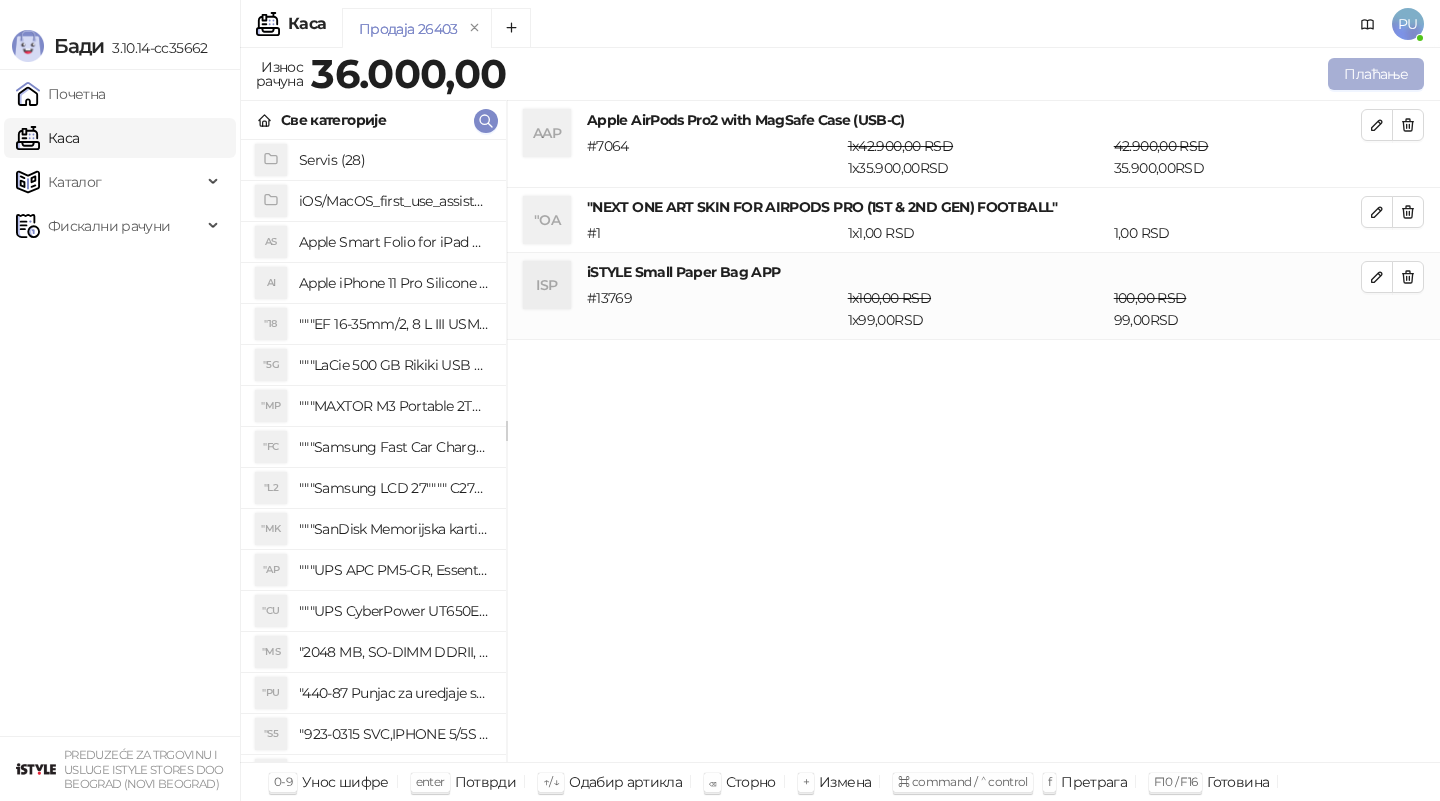 click on "Плаћање" at bounding box center [1376, 74] 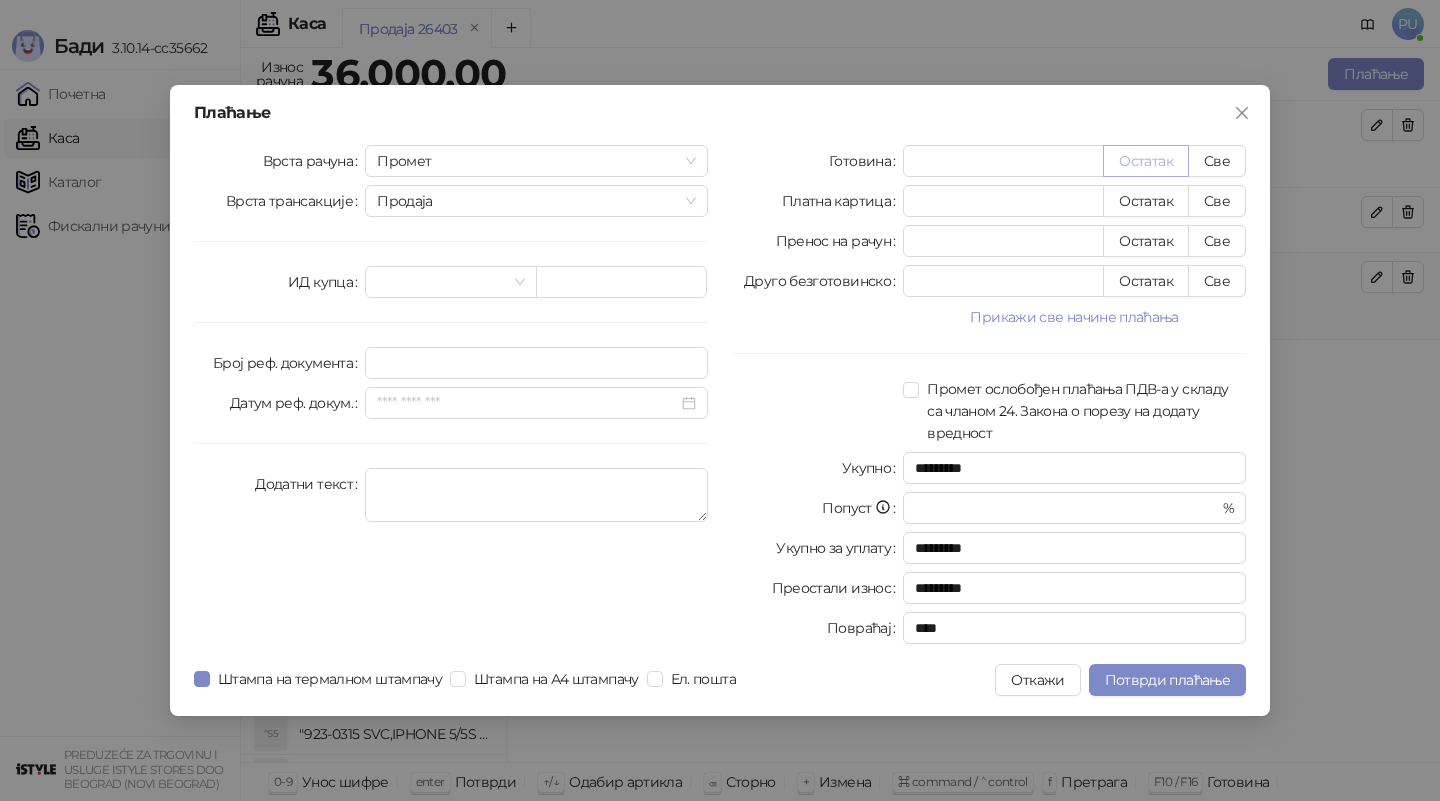 click on "Остатак" at bounding box center (1146, 161) 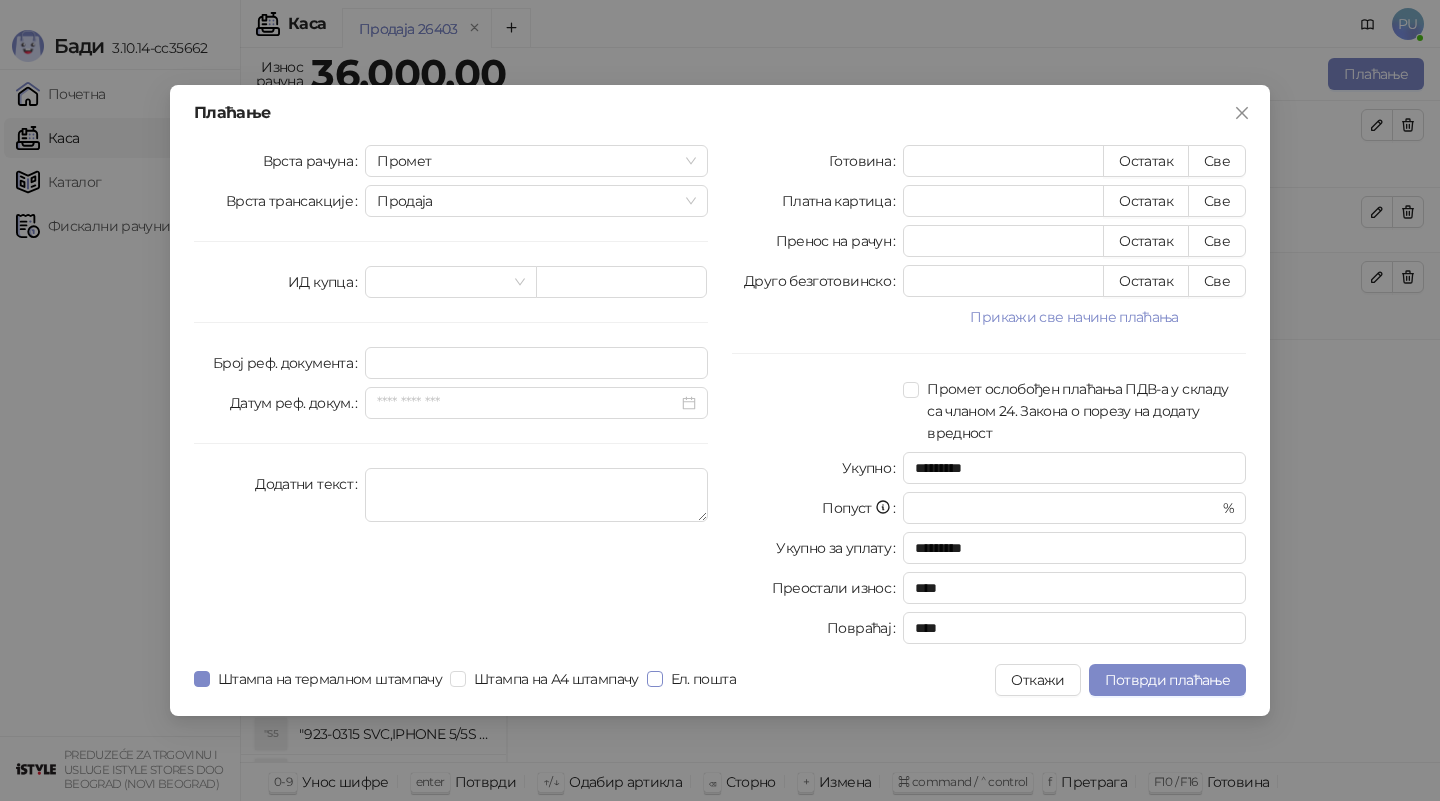 click on "Ел. пошта" at bounding box center (703, 679) 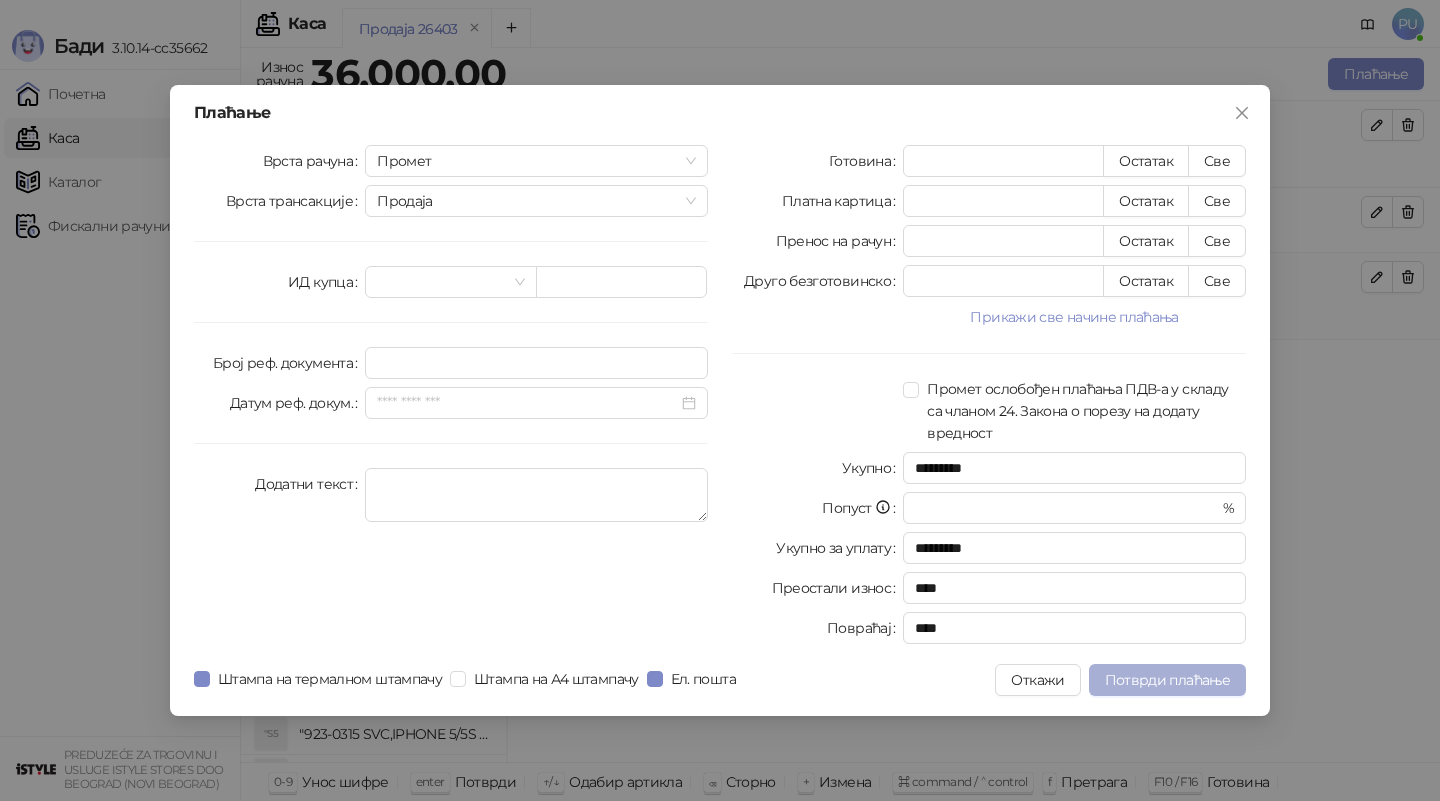 click on "Потврди плаћање" at bounding box center (1167, 680) 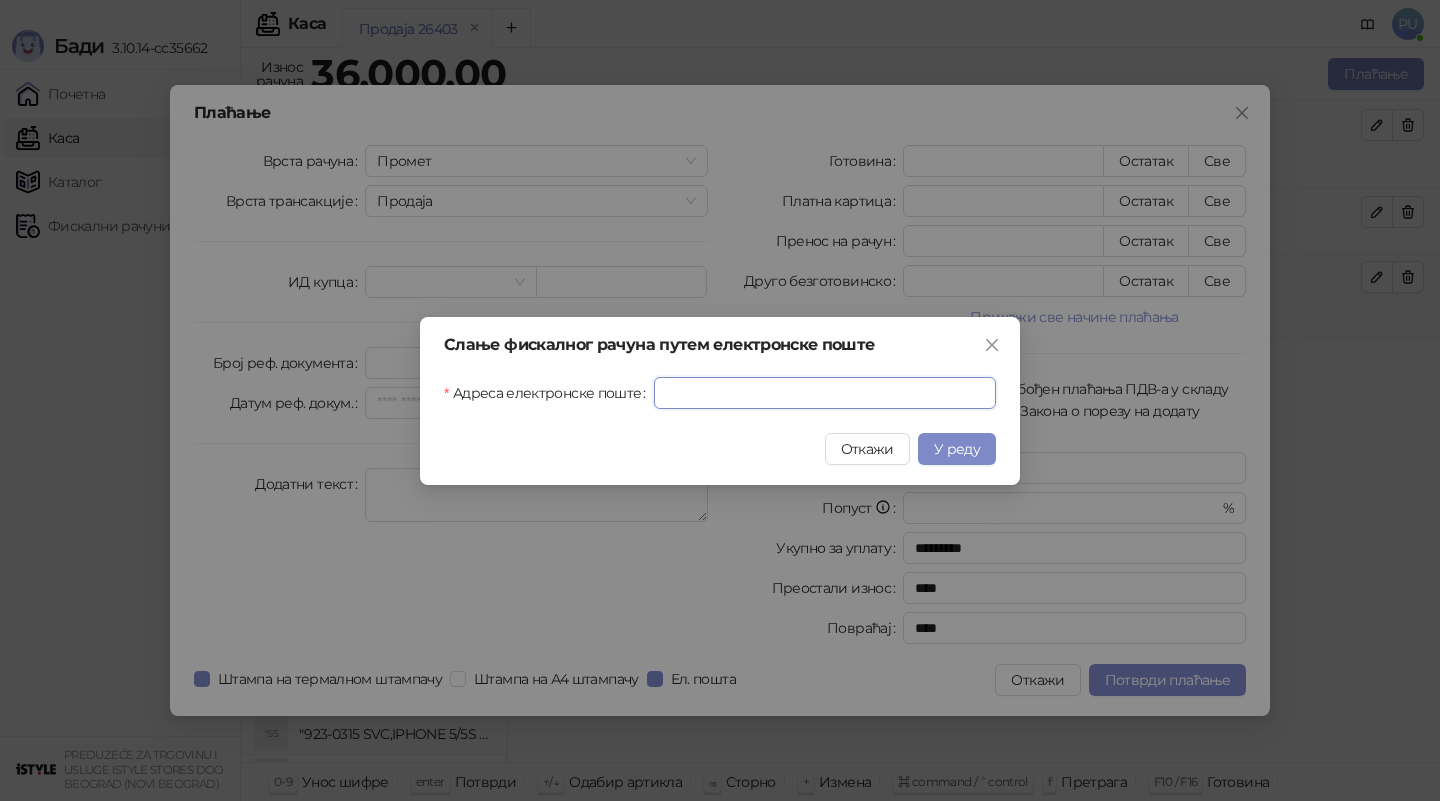 click on "Адреса електронске поште" at bounding box center [825, 393] 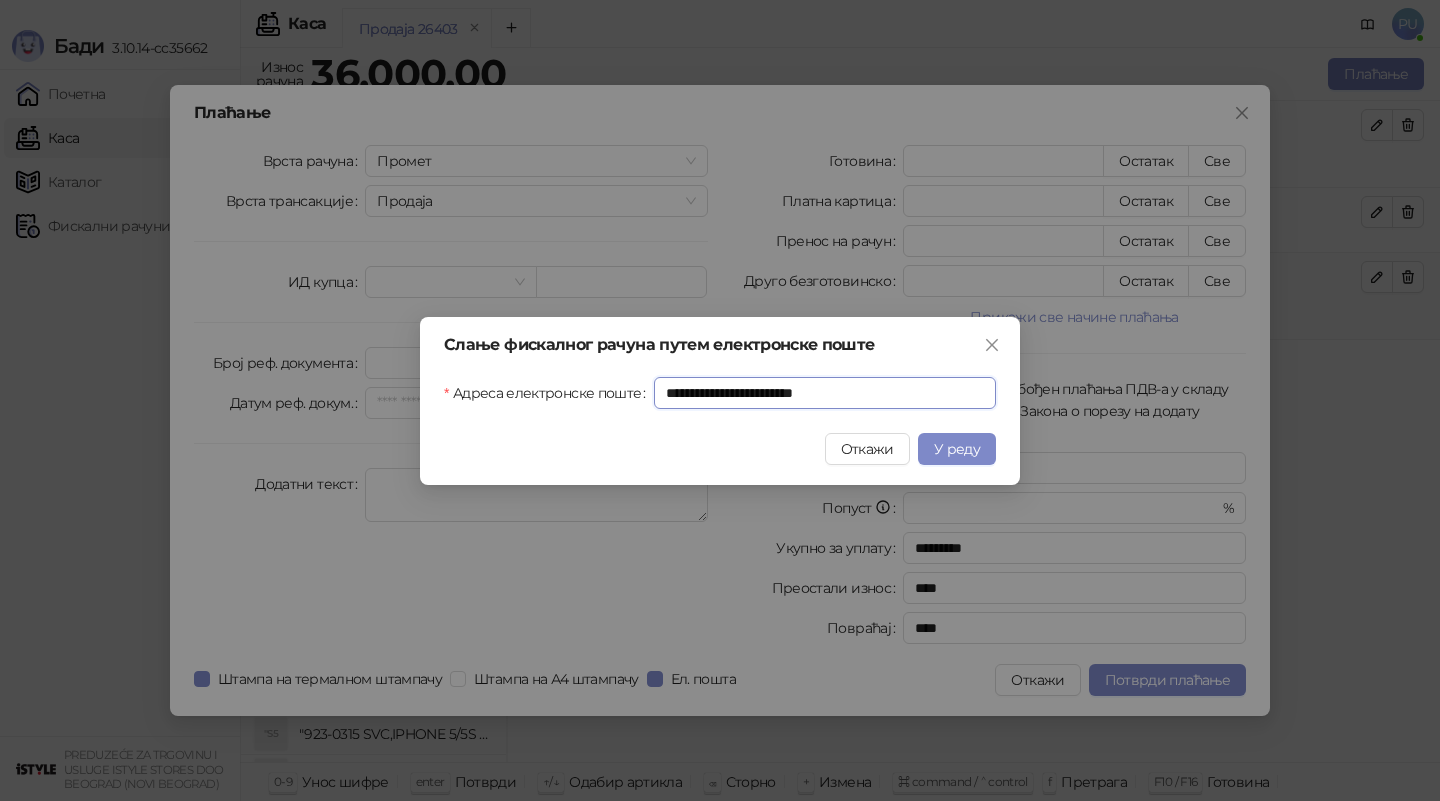 type on "**********" 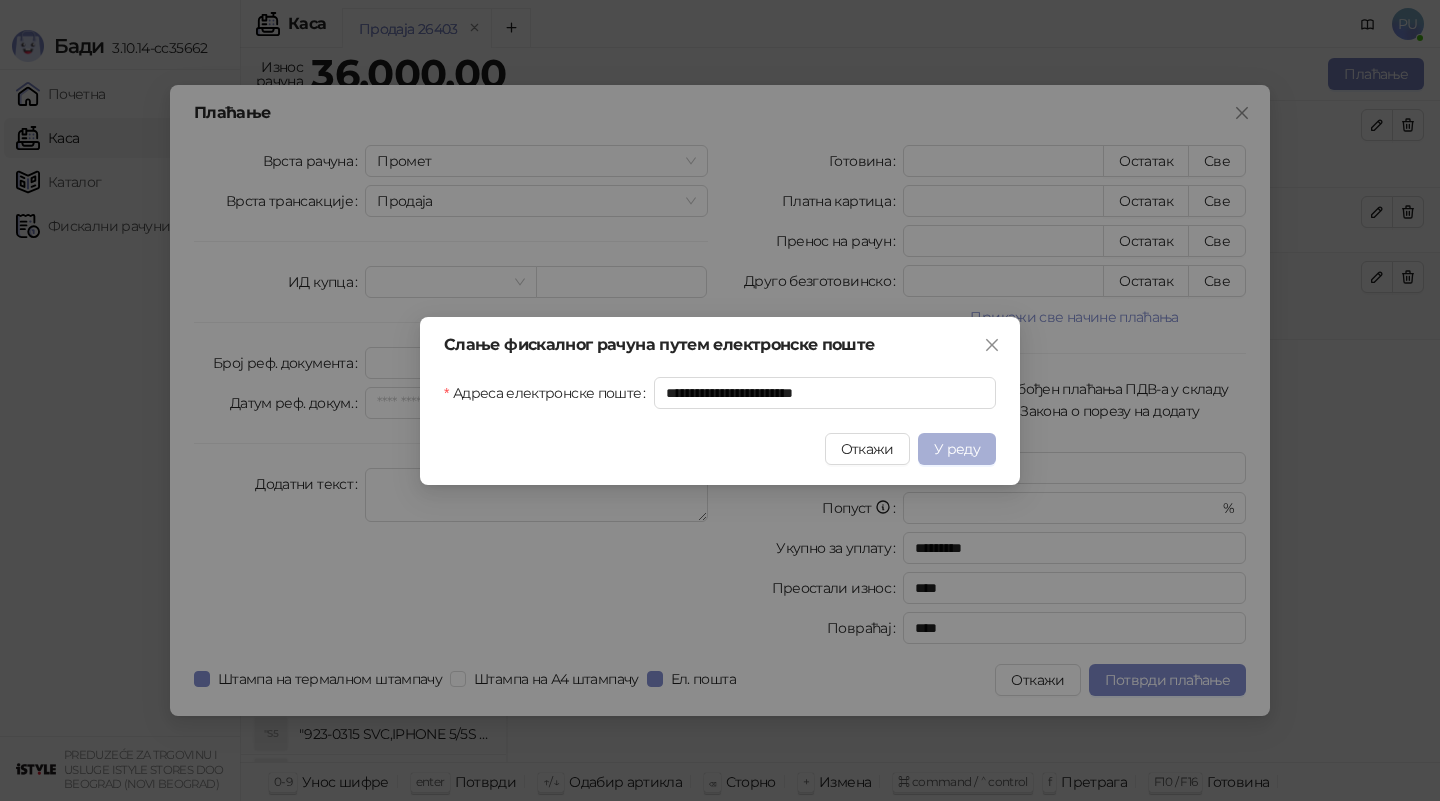 click on "У реду" at bounding box center [957, 449] 